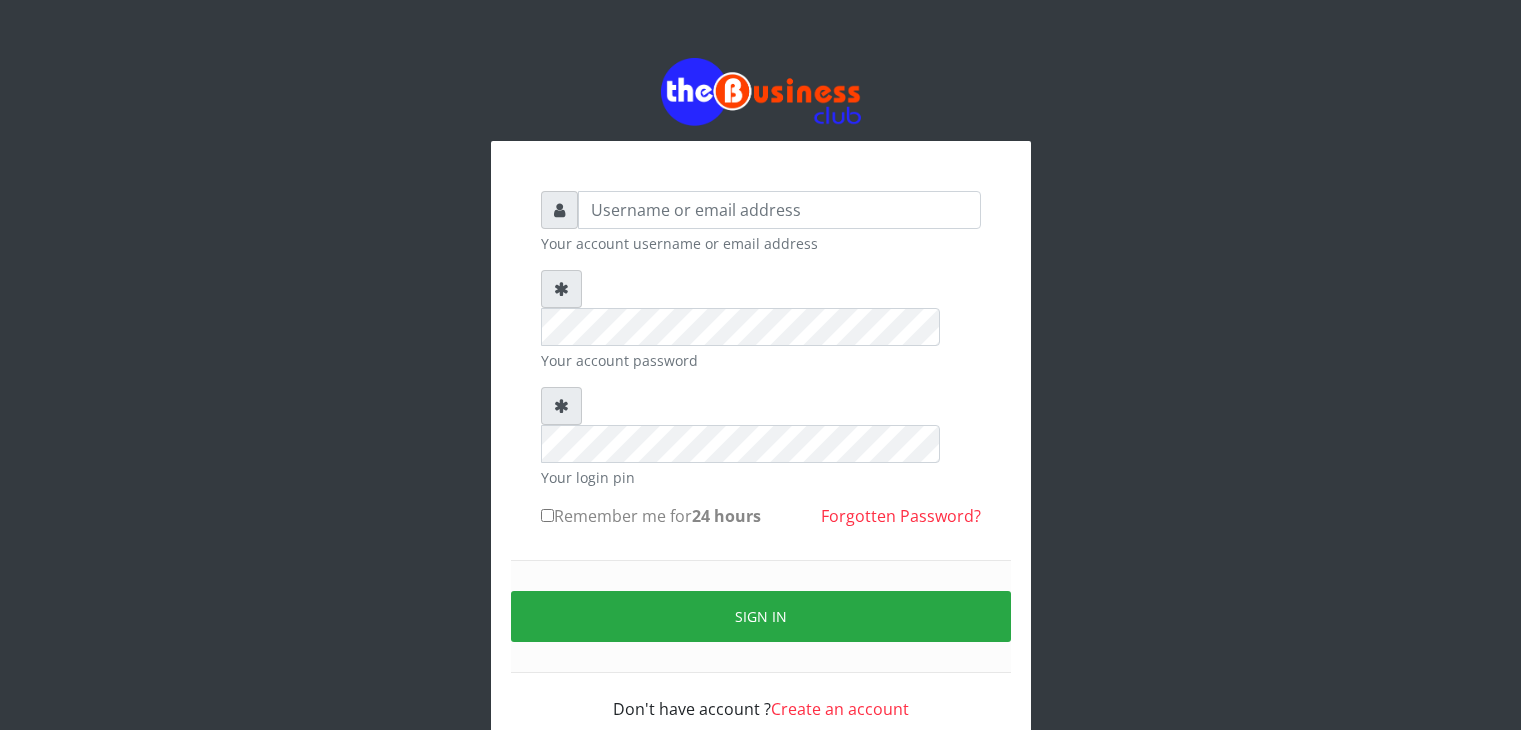 scroll, scrollTop: 0, scrollLeft: 0, axis: both 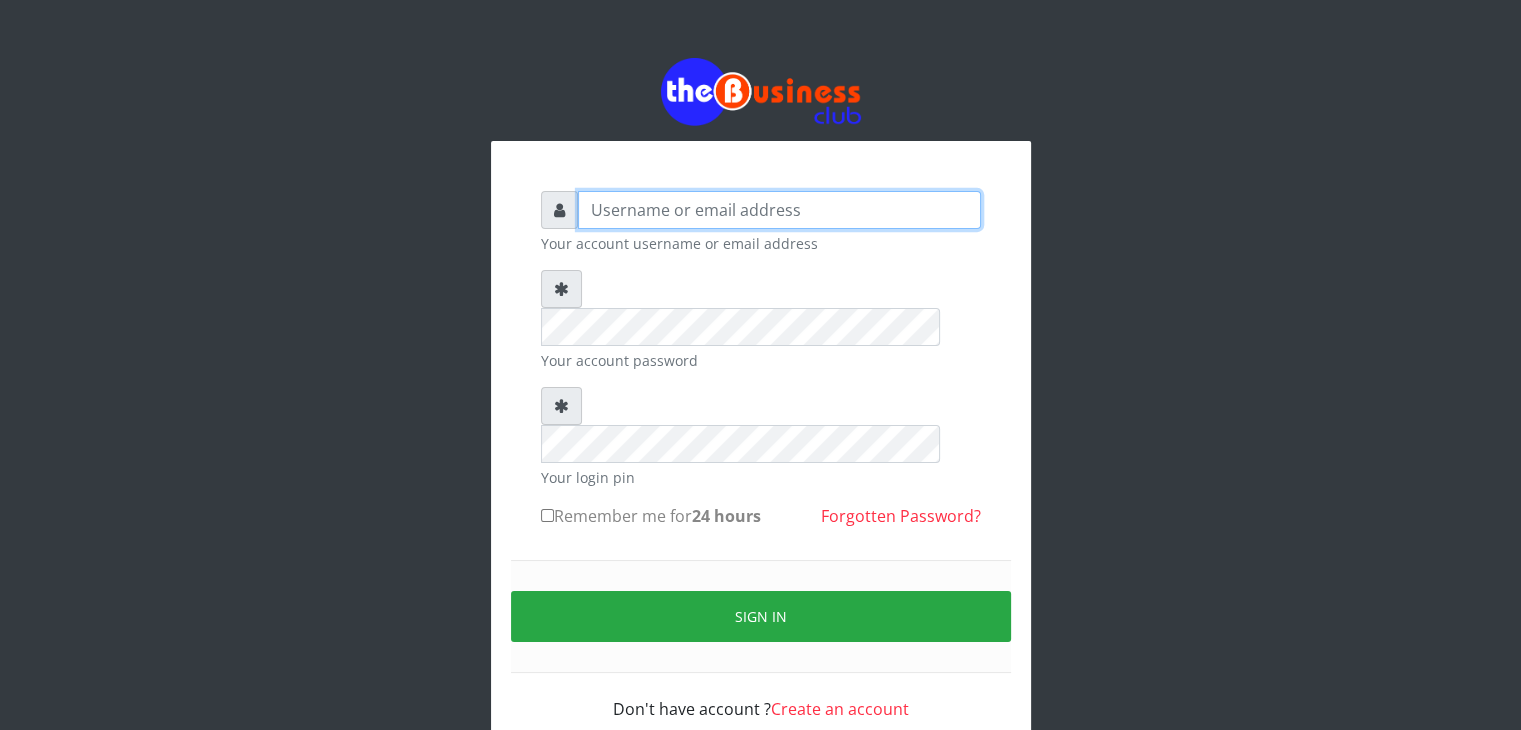 type on "Wisdomtelecom" 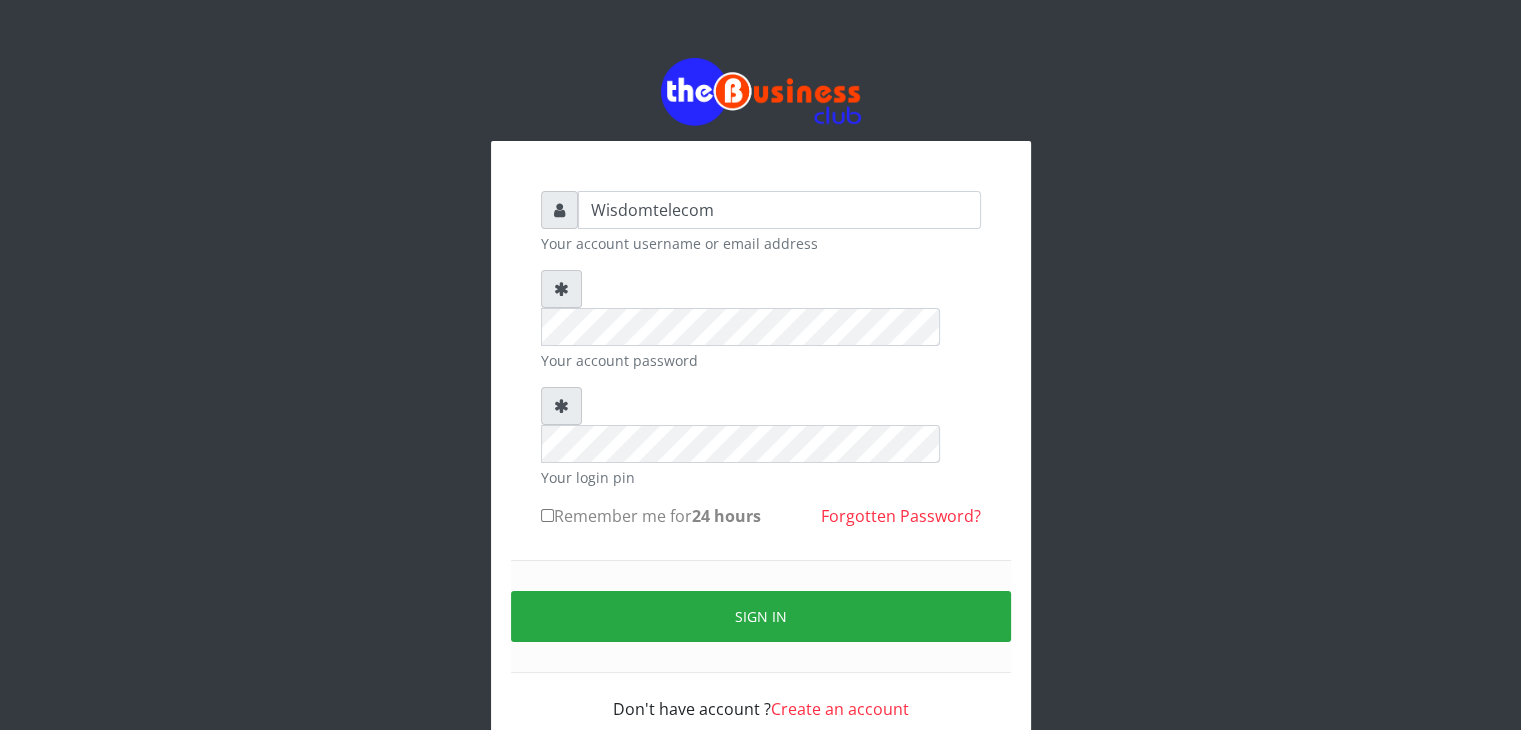 click on "Remember me for  24 hours" at bounding box center (651, 516) 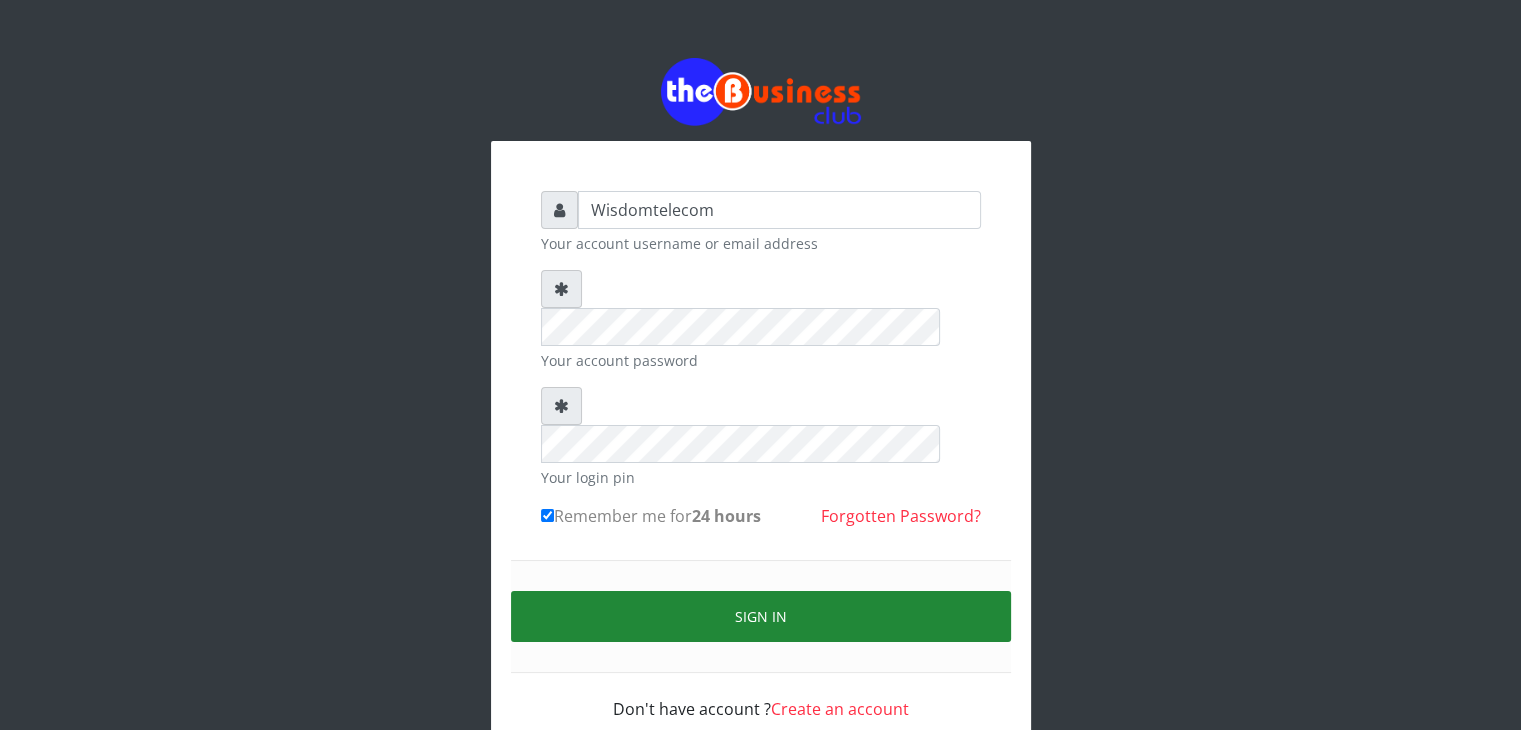 click on "Sign in" at bounding box center [761, 616] 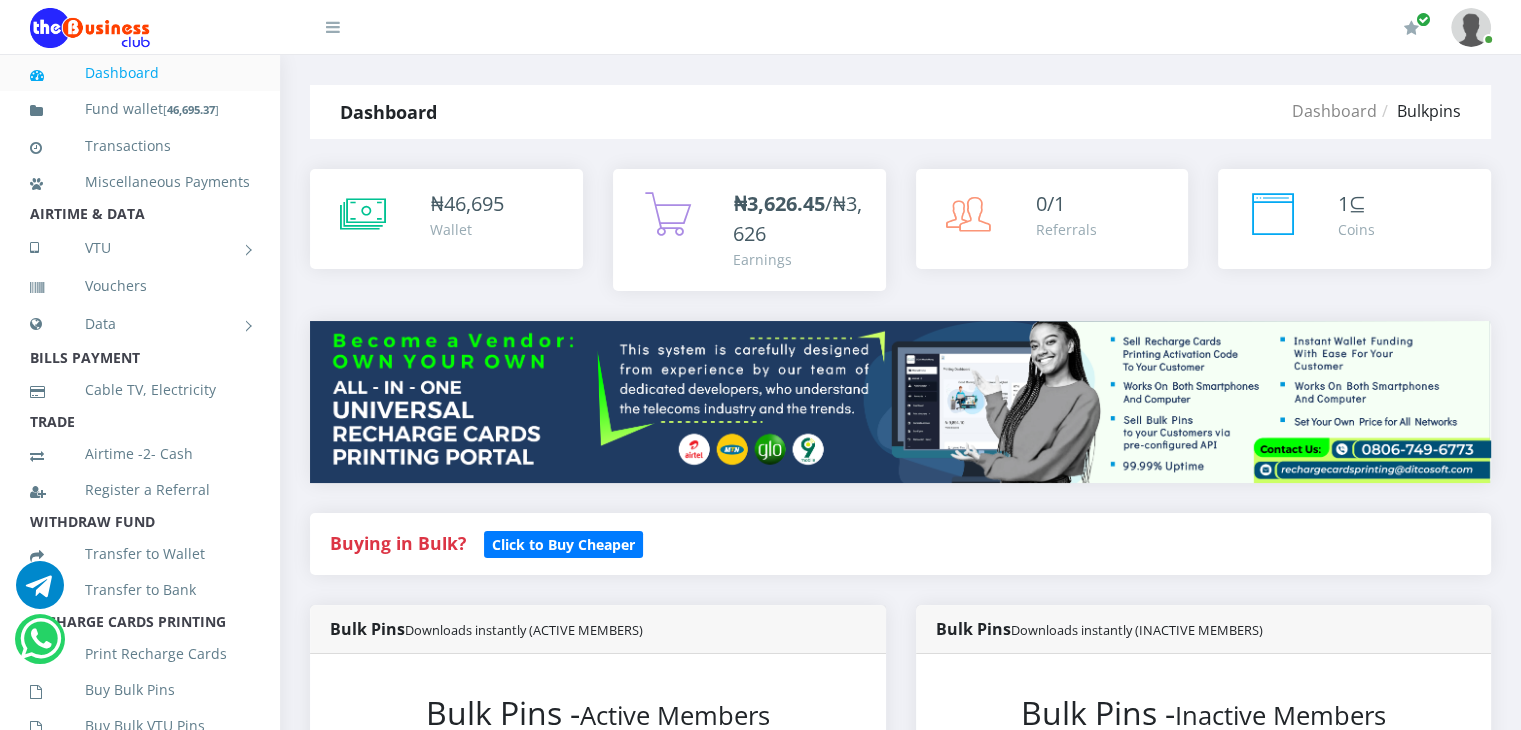 scroll, scrollTop: 0, scrollLeft: 0, axis: both 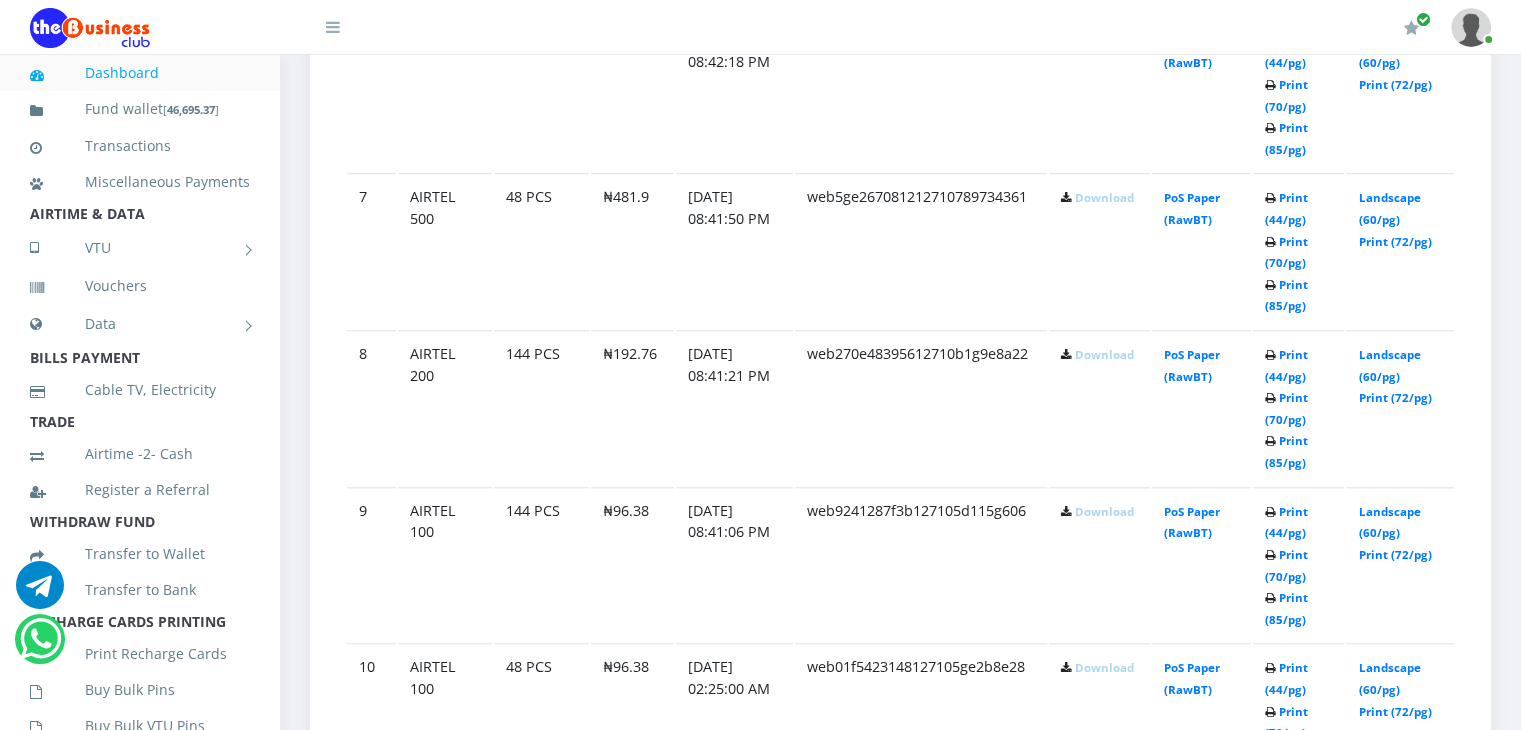 click at bounding box center [1270, -741] 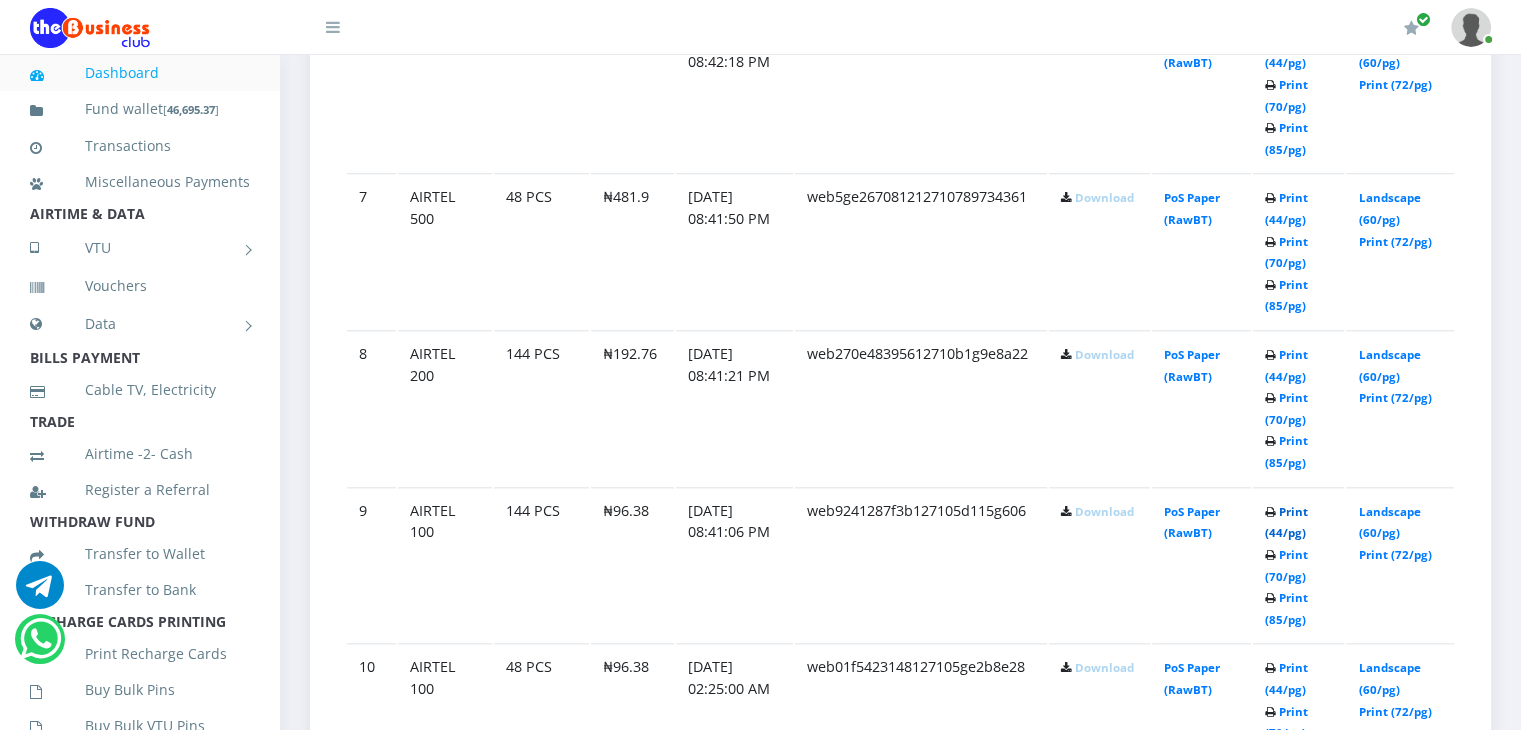 click on "Print (44/pg)" at bounding box center [1286, 522] 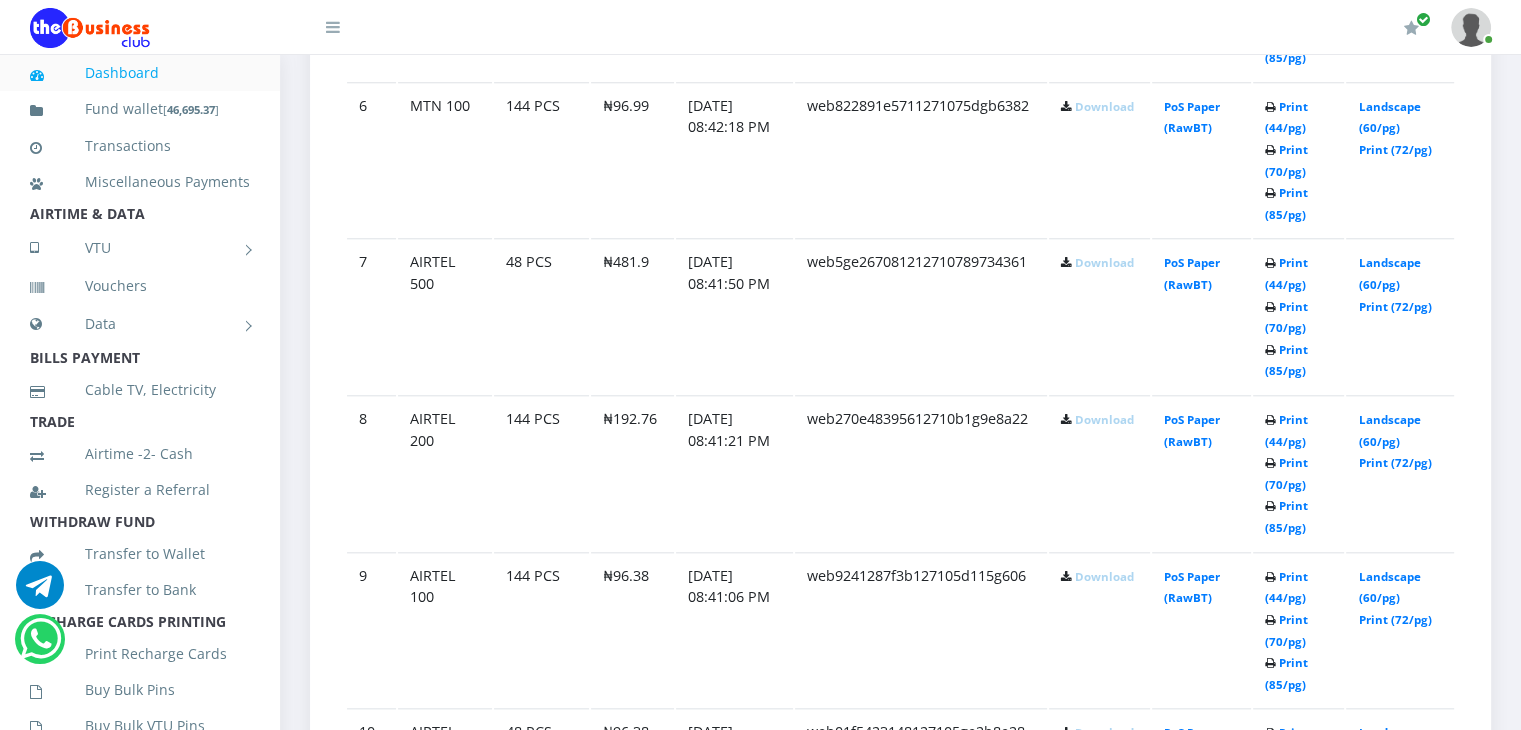 scroll, scrollTop: 2040, scrollLeft: 0, axis: vertical 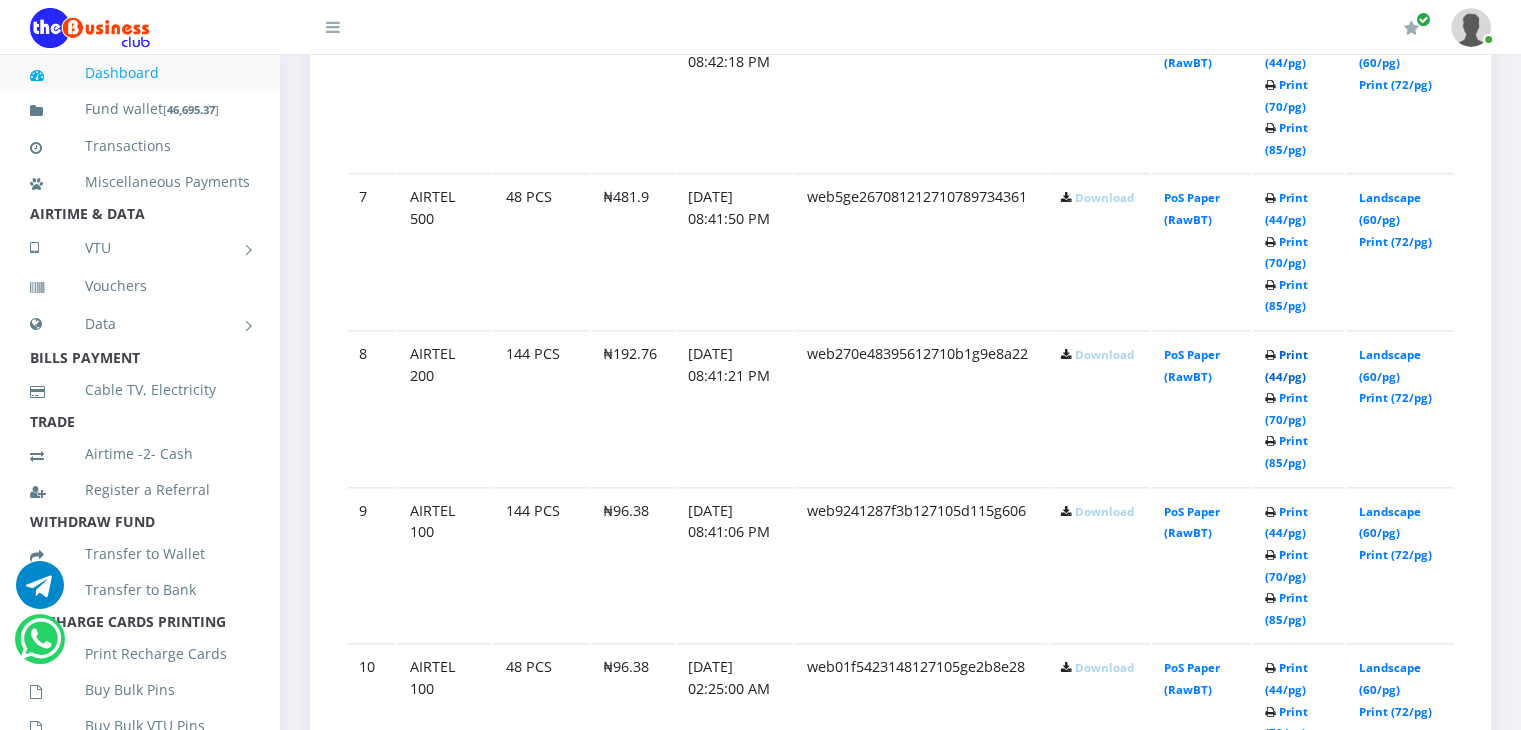 click on "Print (44/pg)" at bounding box center (1286, 365) 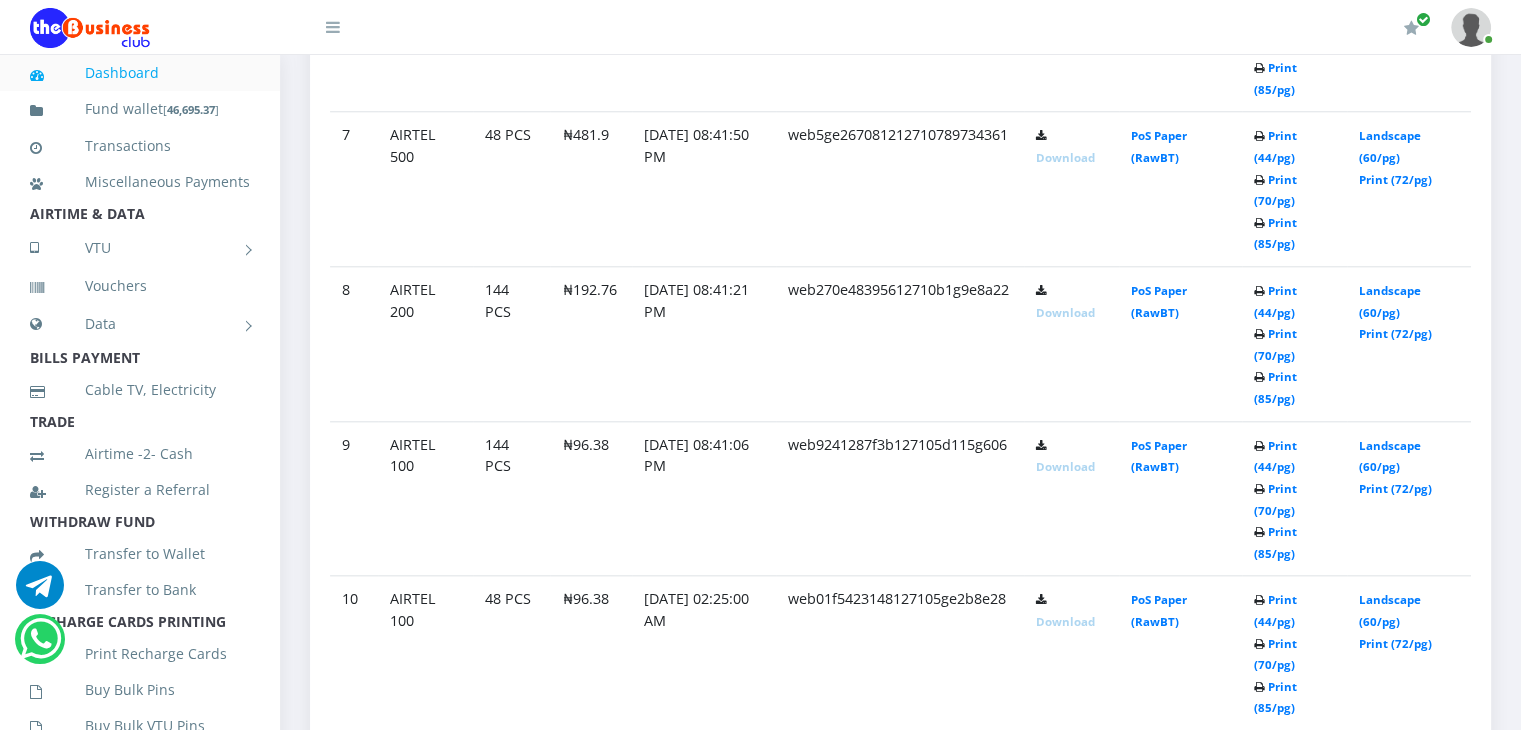scroll, scrollTop: 1956, scrollLeft: 0, axis: vertical 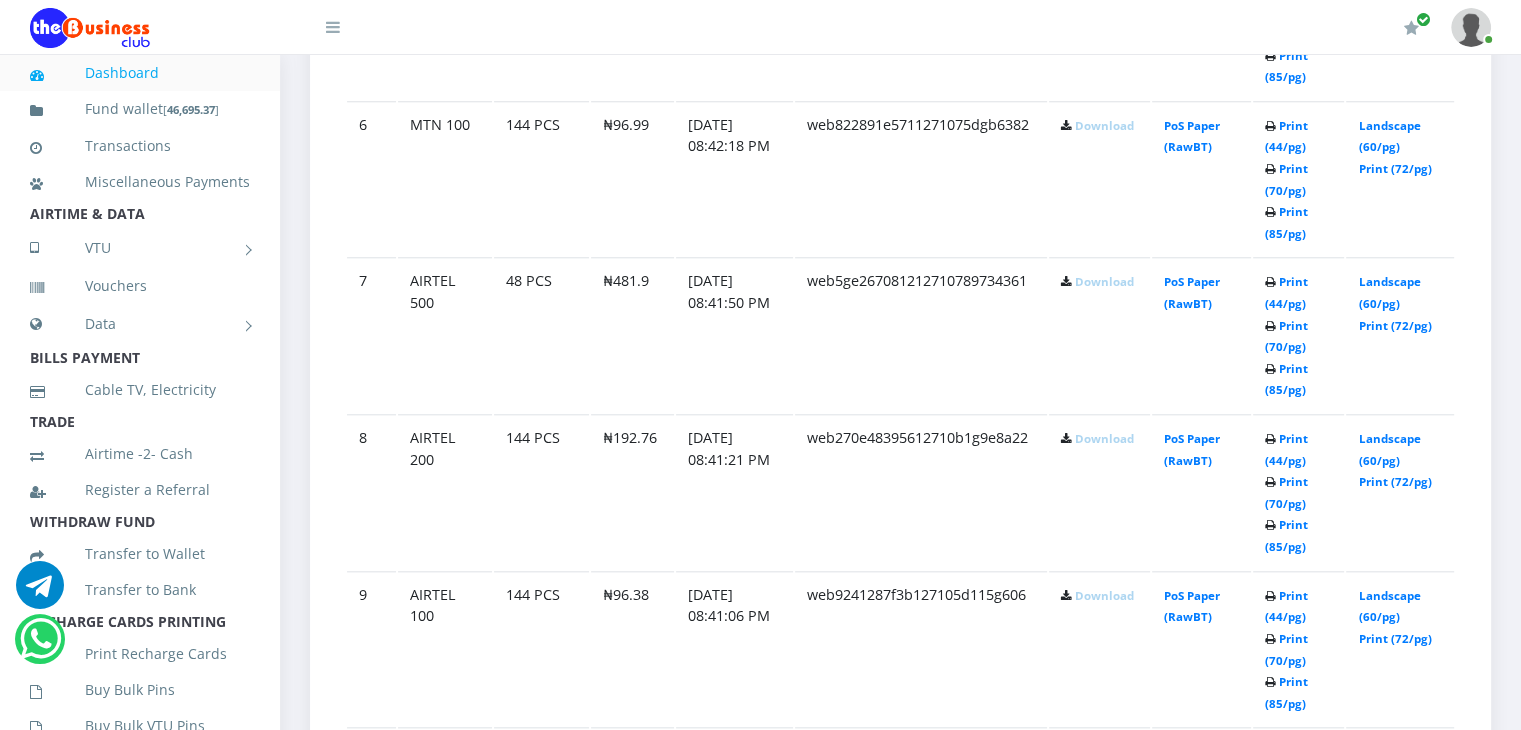 click on "Print (44/pg)   Print (70/pg)   Print (85/pg)" at bounding box center (1299, -449) 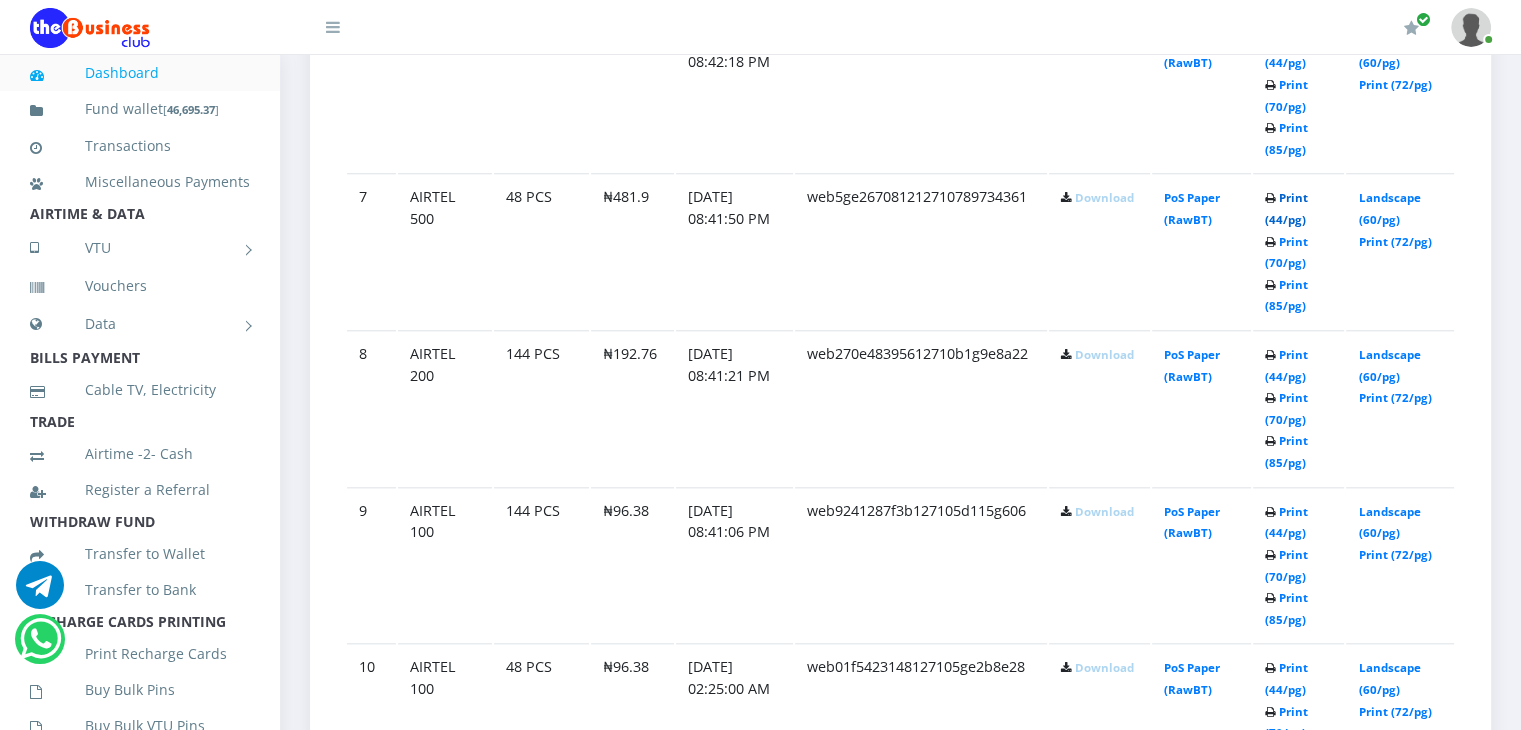 click on "Print (44/pg)" at bounding box center (1286, 208) 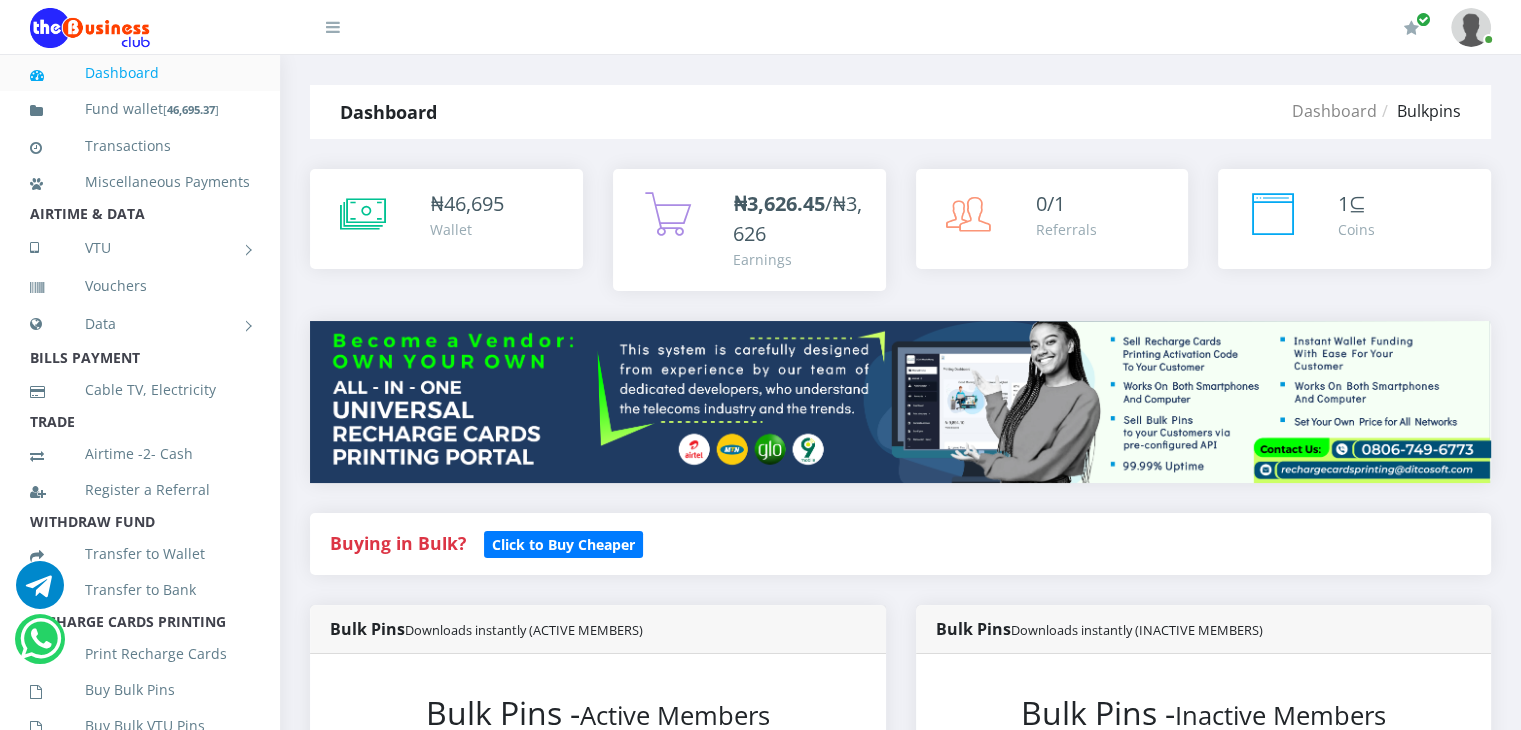 scroll, scrollTop: 0, scrollLeft: 0, axis: both 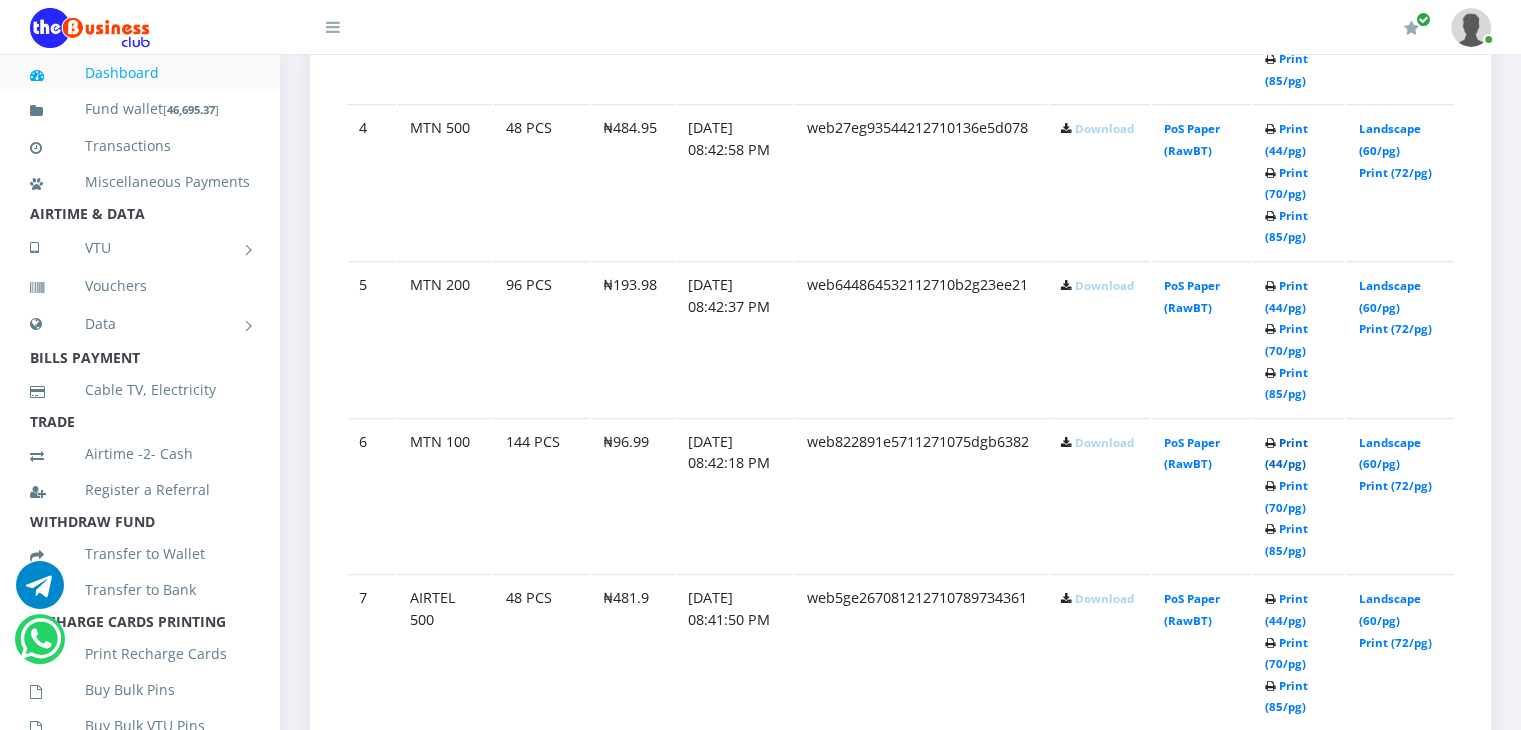 click on "Print (44/pg)" at bounding box center (1286, 453) 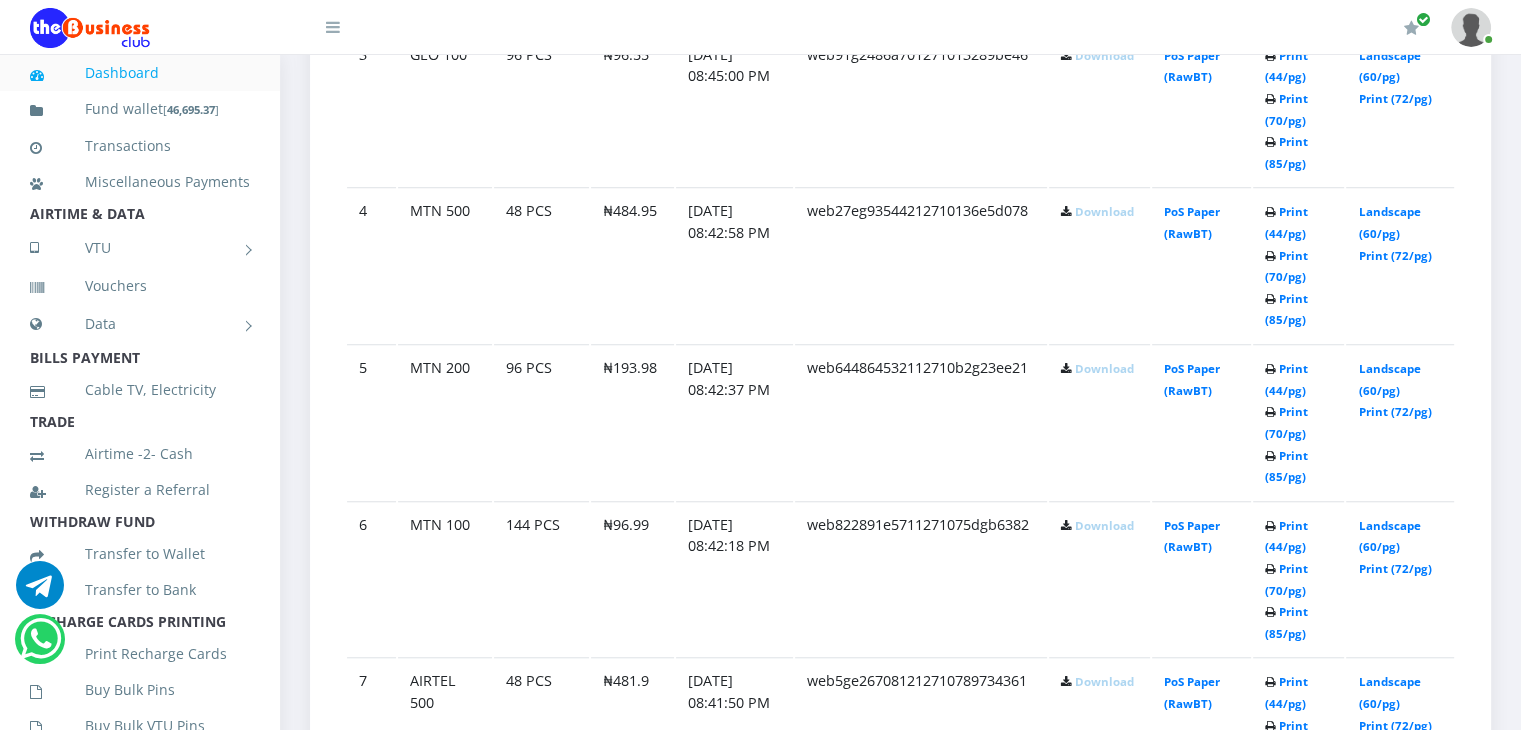 scroll, scrollTop: 0, scrollLeft: 0, axis: both 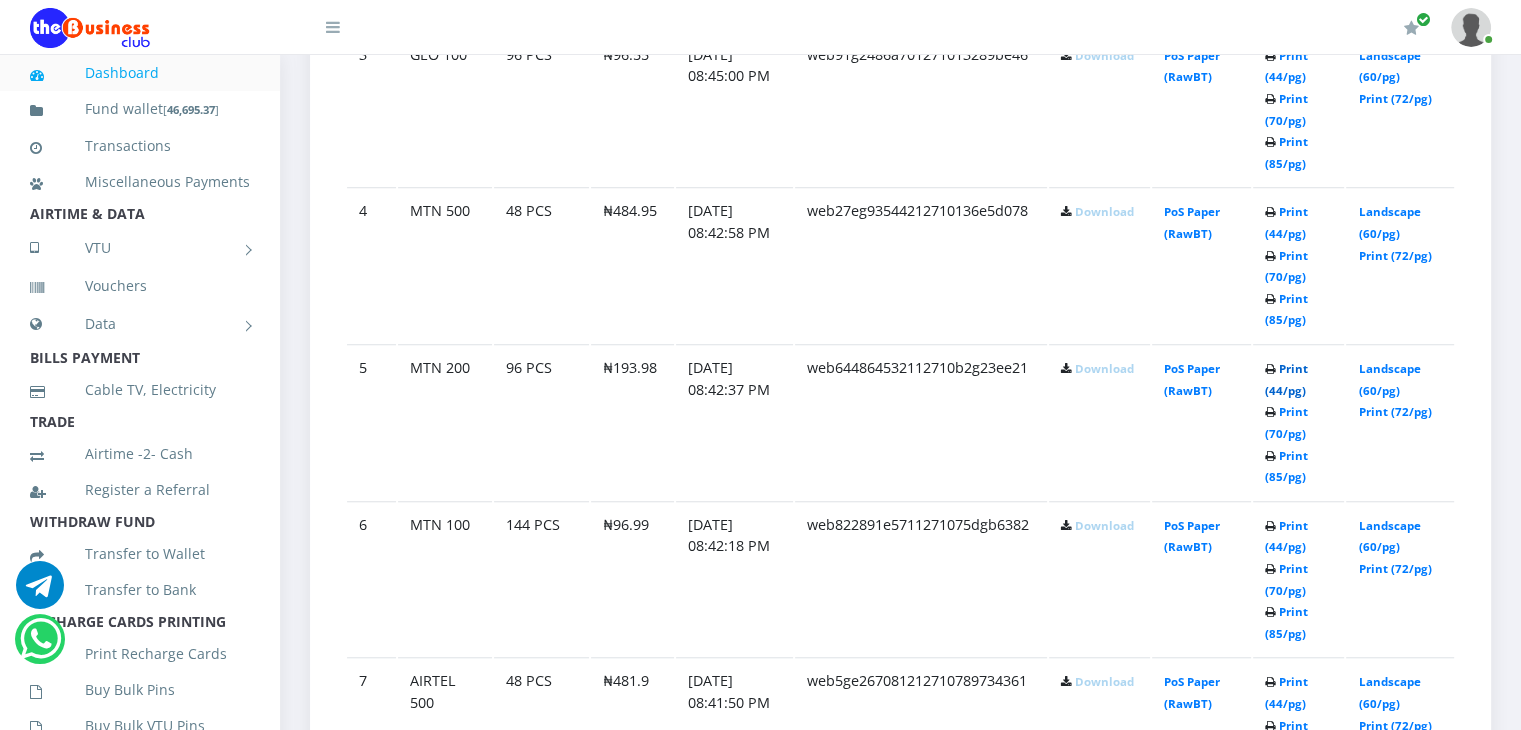 click on "Print (44/pg)" at bounding box center [1286, 379] 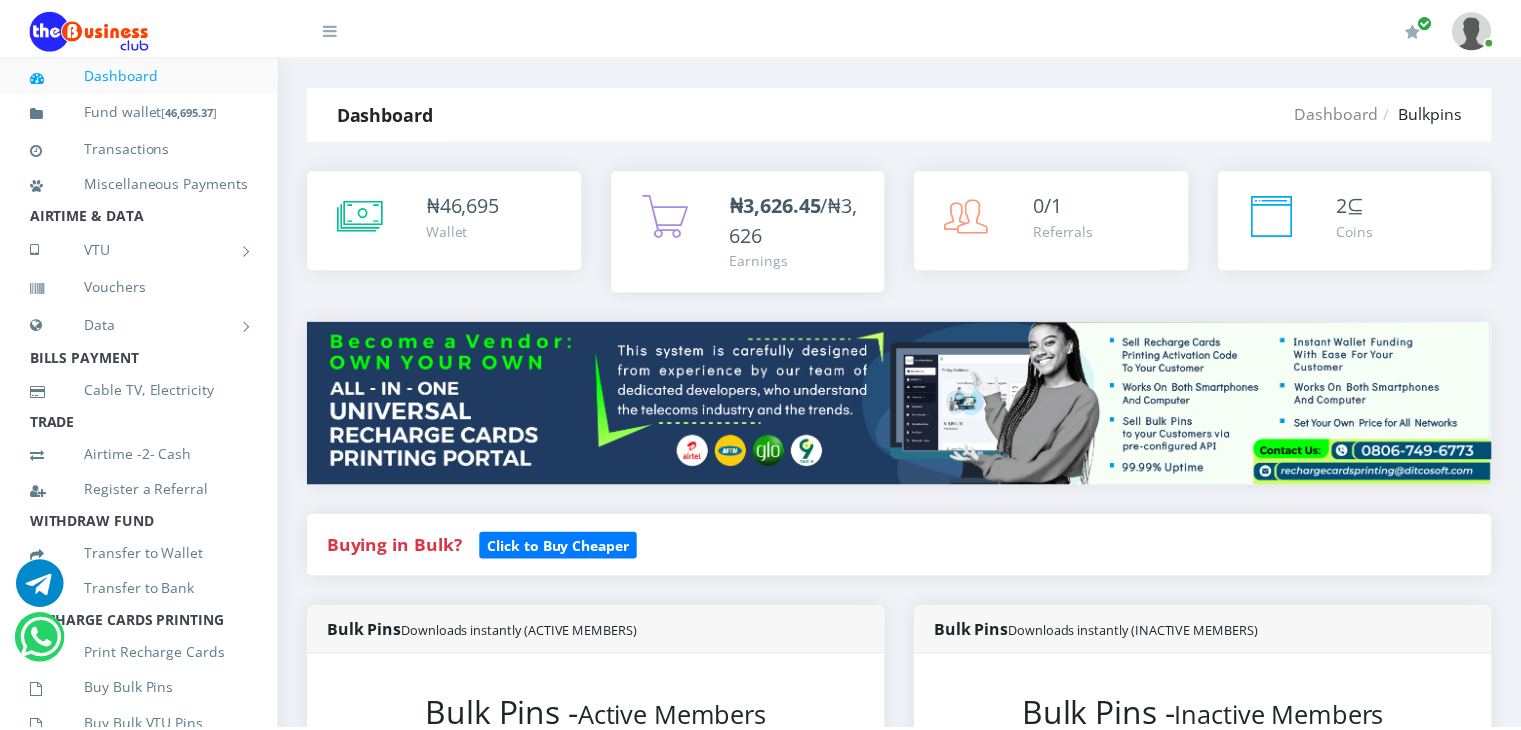 scroll, scrollTop: 1639, scrollLeft: 0, axis: vertical 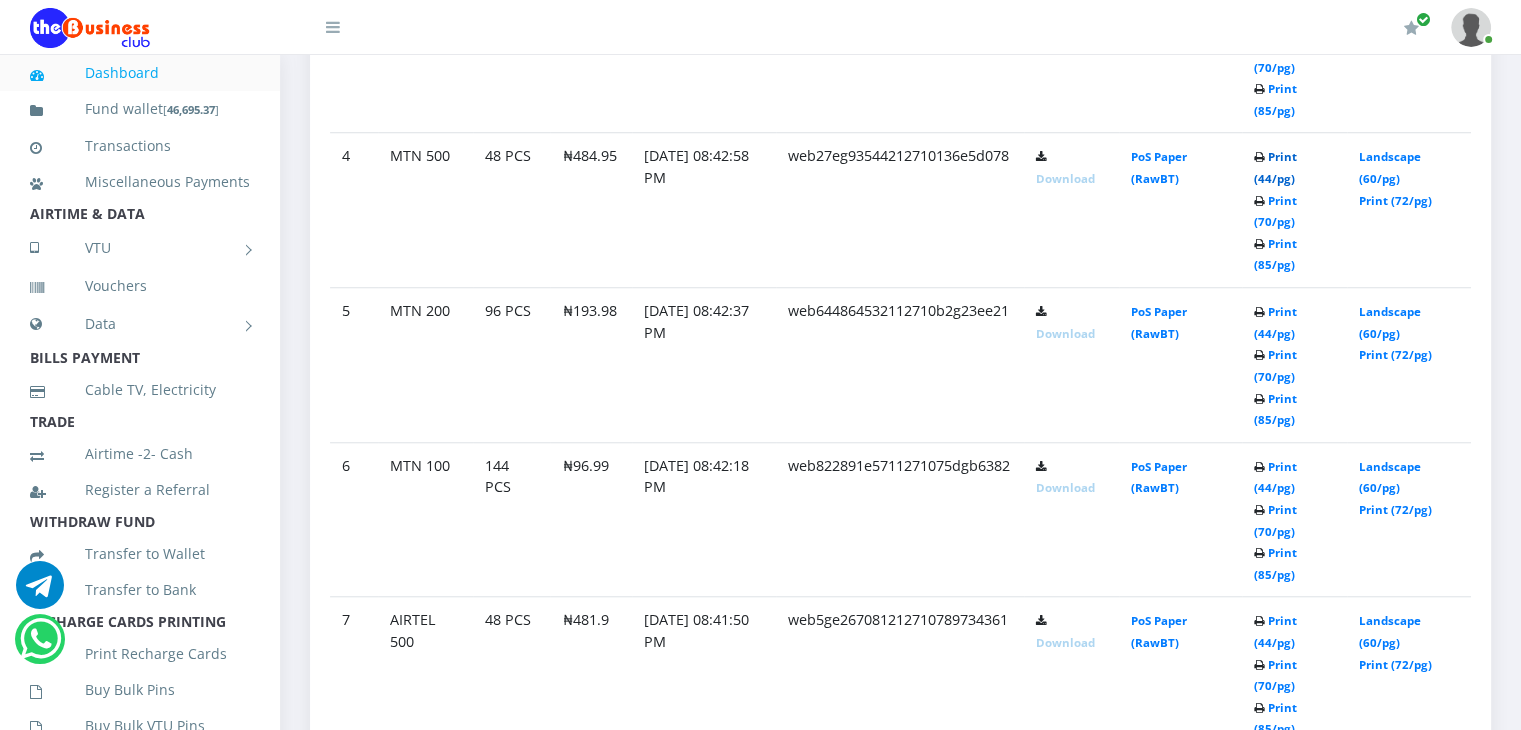 click on "Print (44/pg)" at bounding box center [1275, 167] 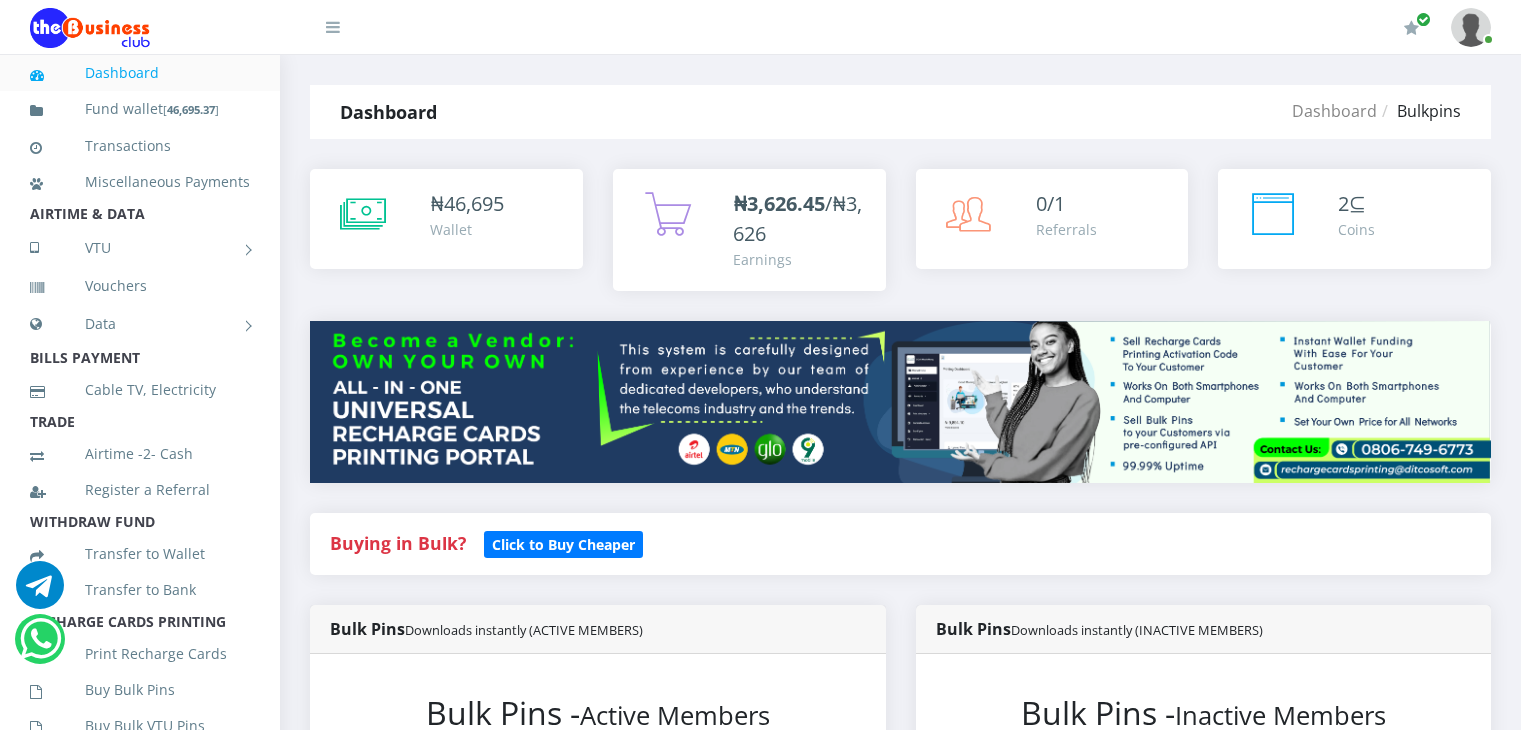 scroll, scrollTop: 0, scrollLeft: 0, axis: both 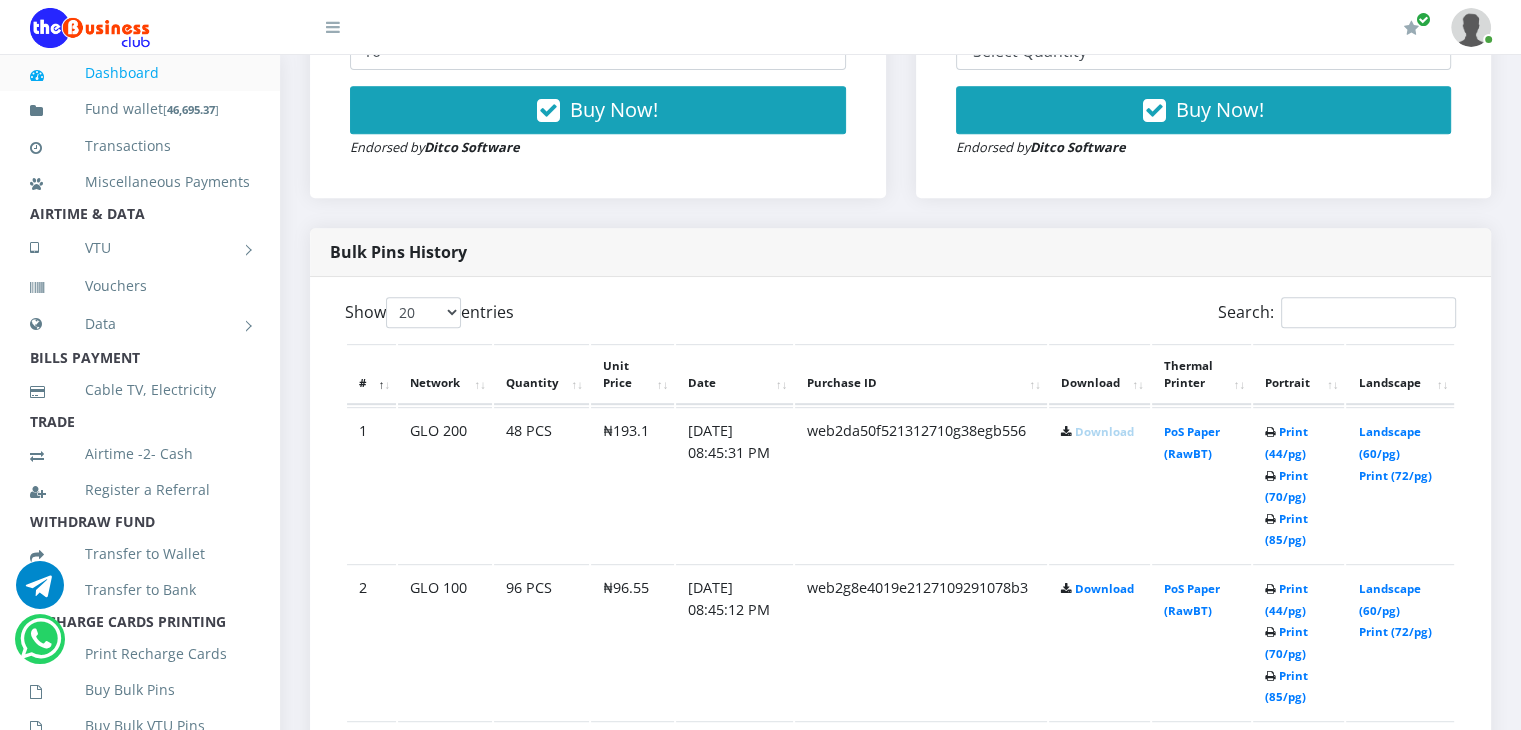 click on "Dashboard
Fund wallet  [ 46,695.37 ]
Transactions
Miscellaneous Payments
AIRTIME & DATA
VTU
Nigerian VTU
International VTU
Vouchers
Data
Shared Data
Data Bundle
TRADE" at bounding box center [760, 1496] 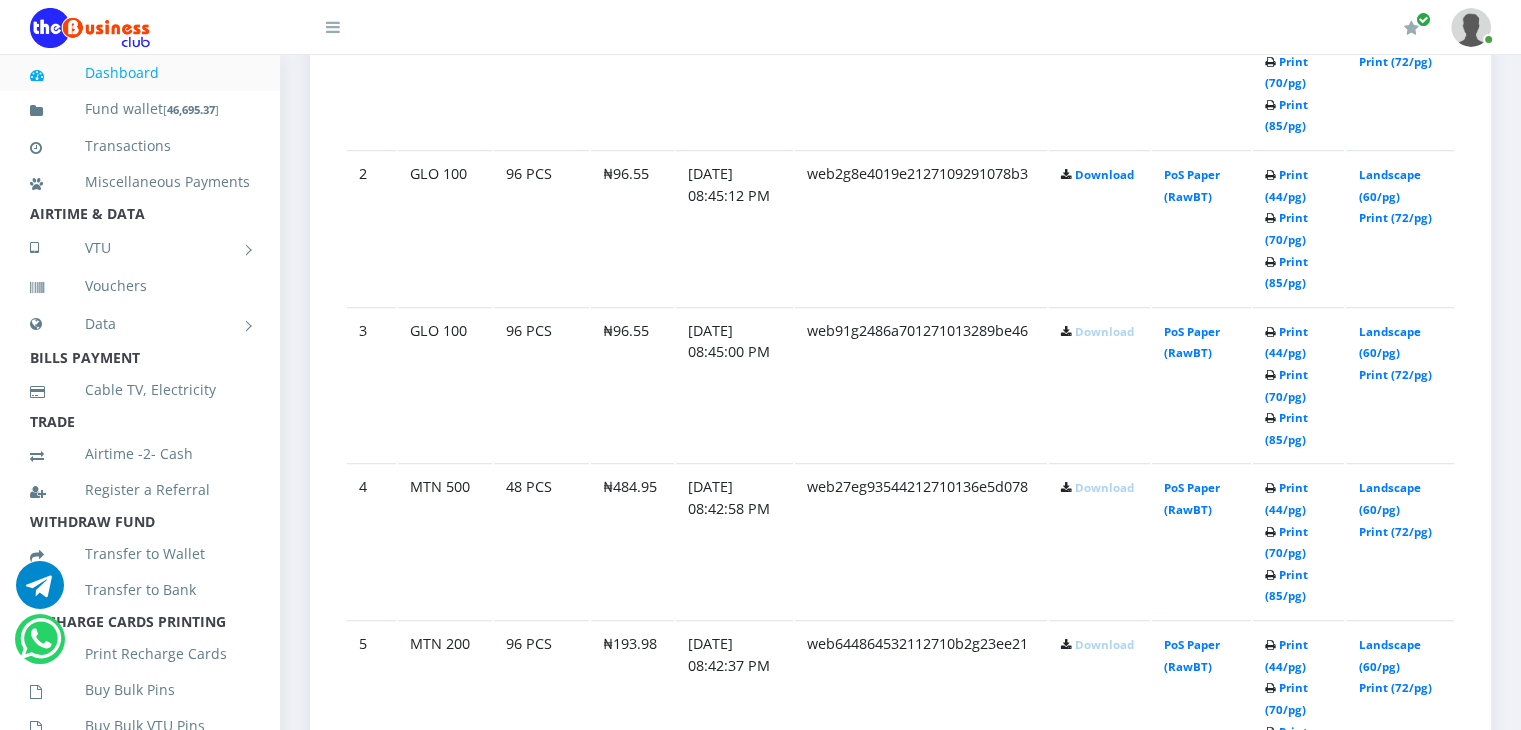 scroll, scrollTop: 1292, scrollLeft: 0, axis: vertical 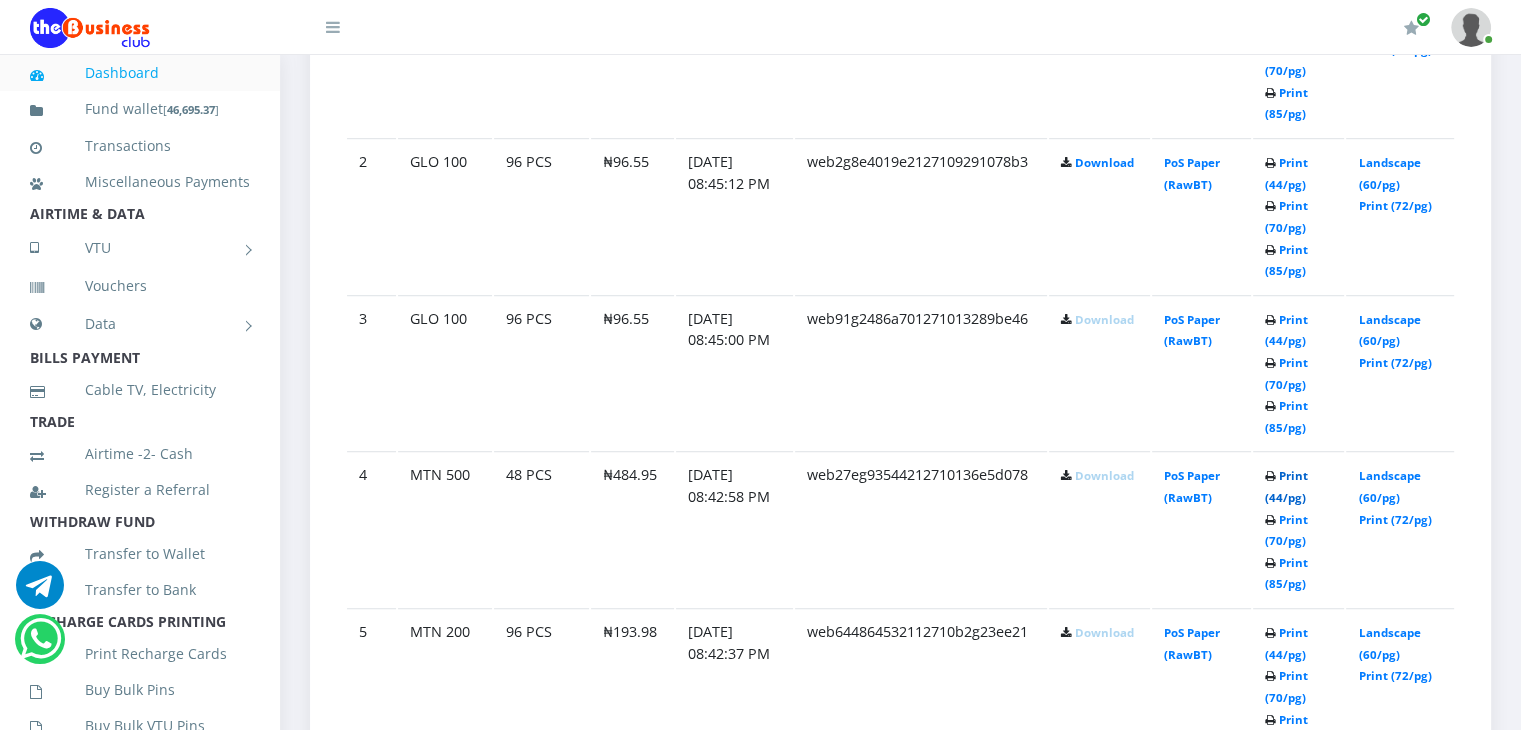 click on "Print (44/pg)" at bounding box center [1286, 486] 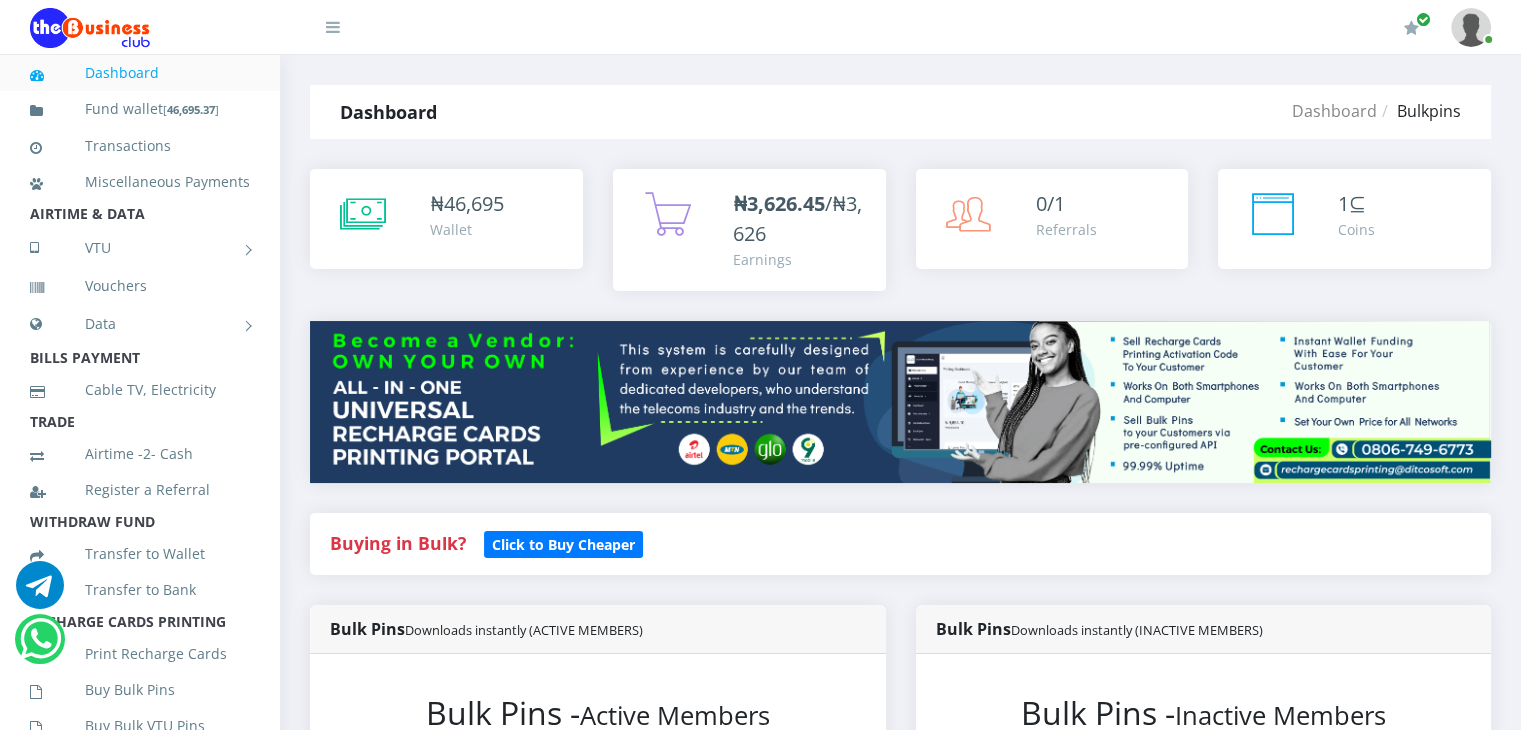 scroll, scrollTop: 0, scrollLeft: 0, axis: both 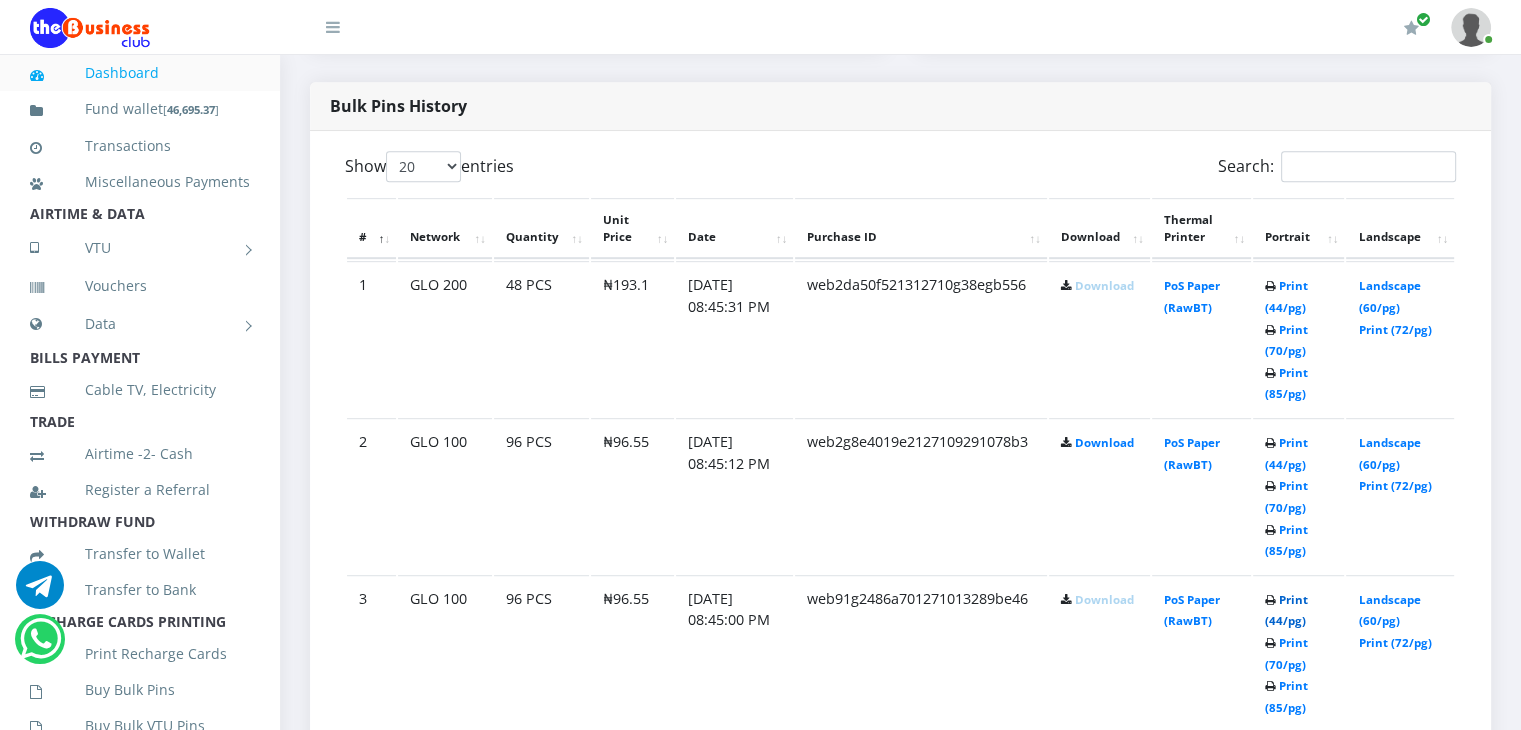click on "Print (44/pg)" at bounding box center [1286, 610] 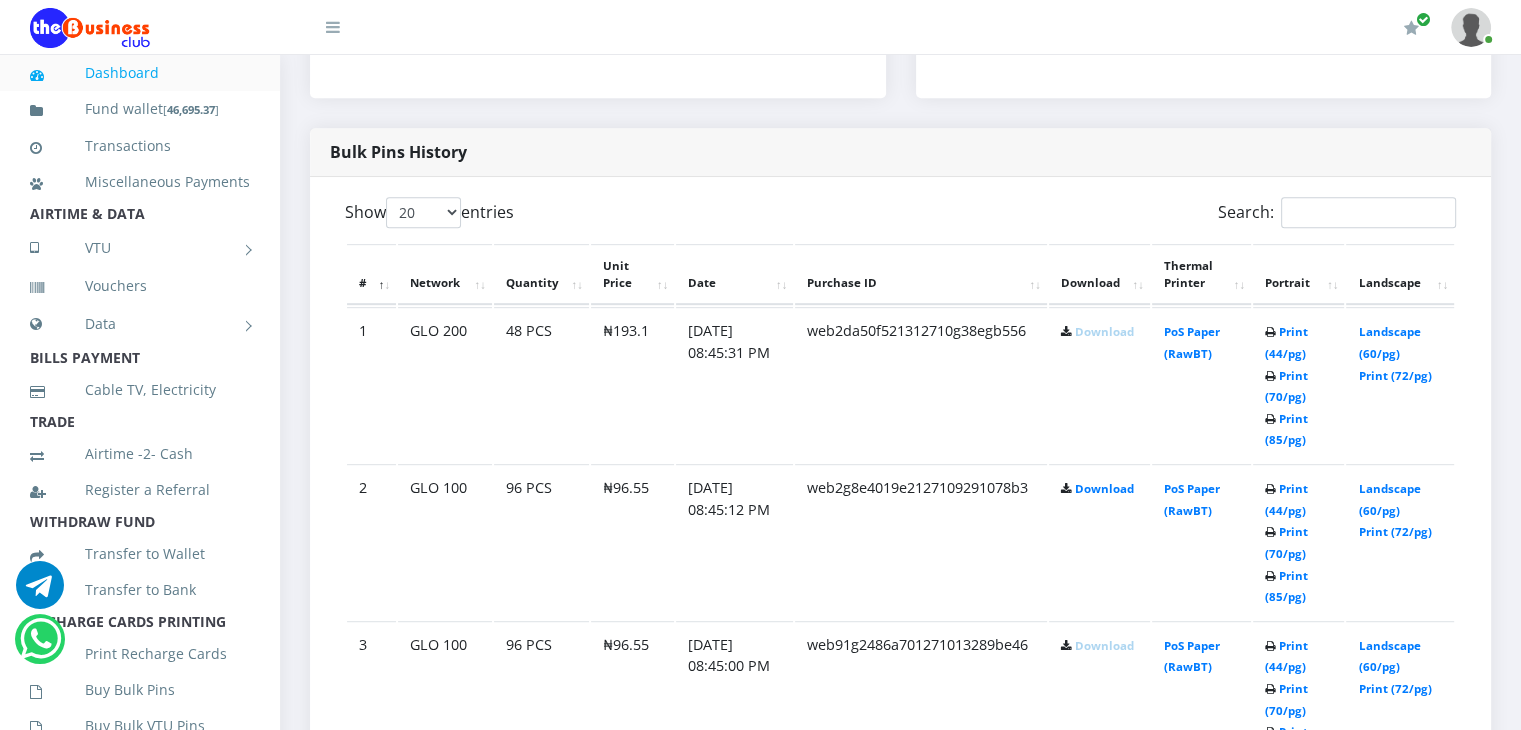 scroll, scrollTop: 0, scrollLeft: 0, axis: both 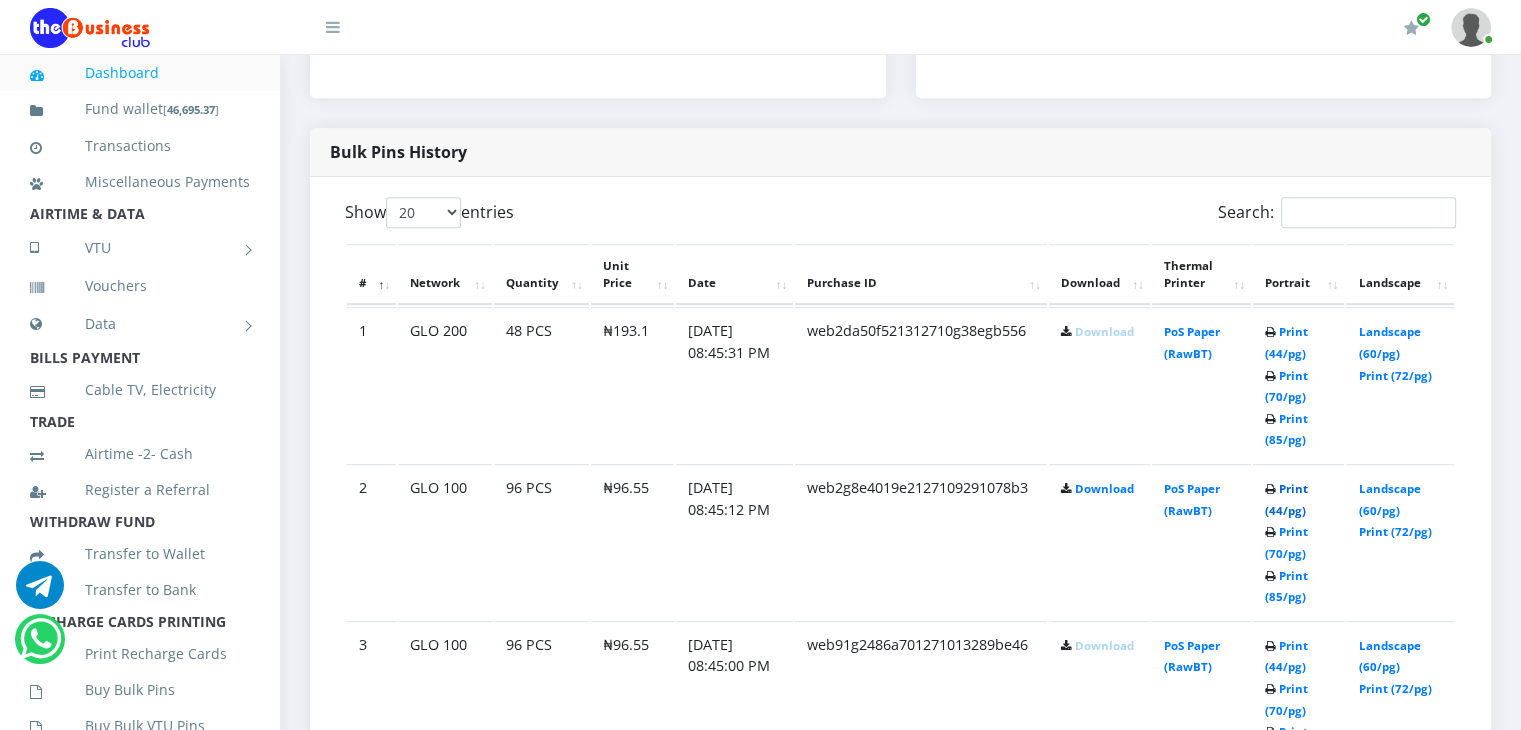 click on "Print (44/pg)" at bounding box center [1286, 499] 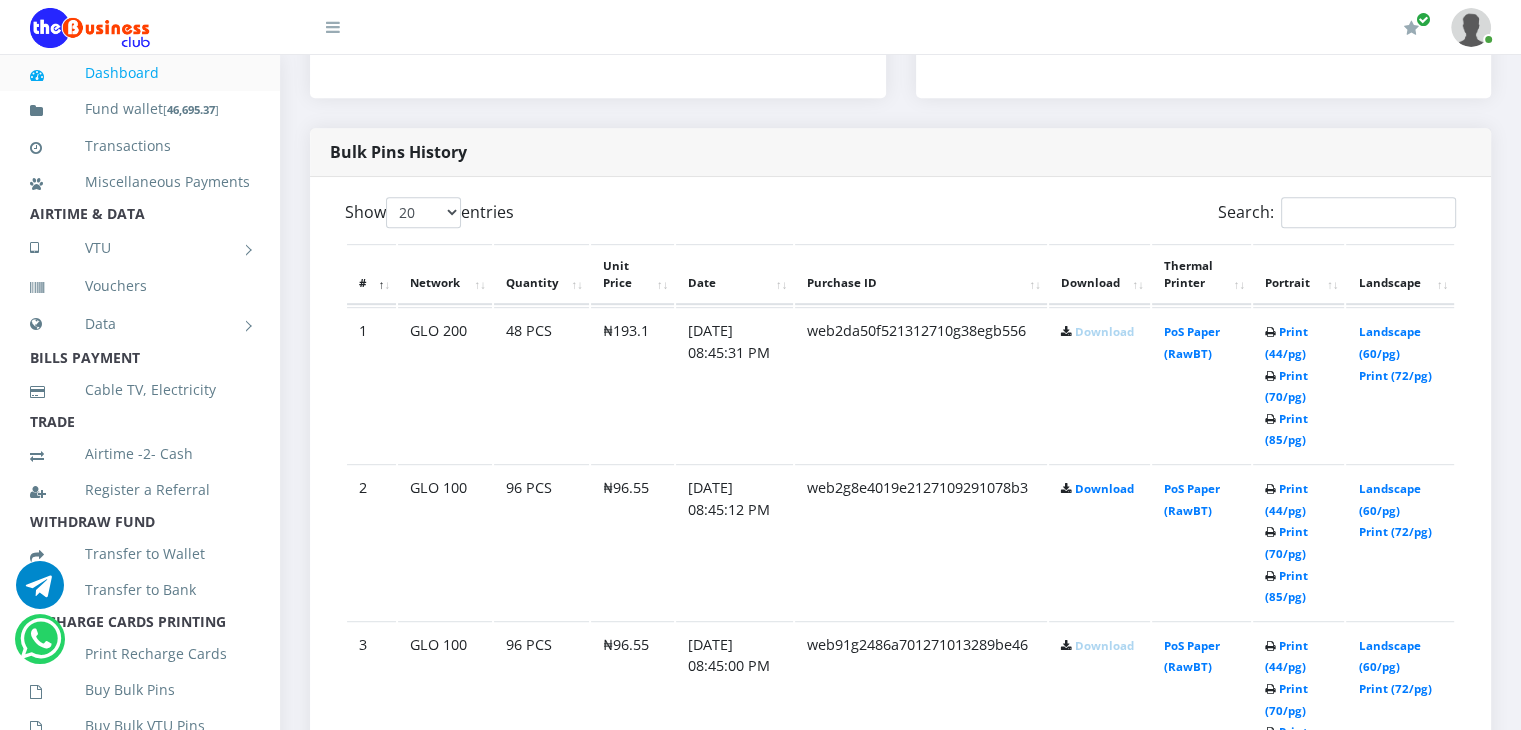 scroll, scrollTop: 0, scrollLeft: 0, axis: both 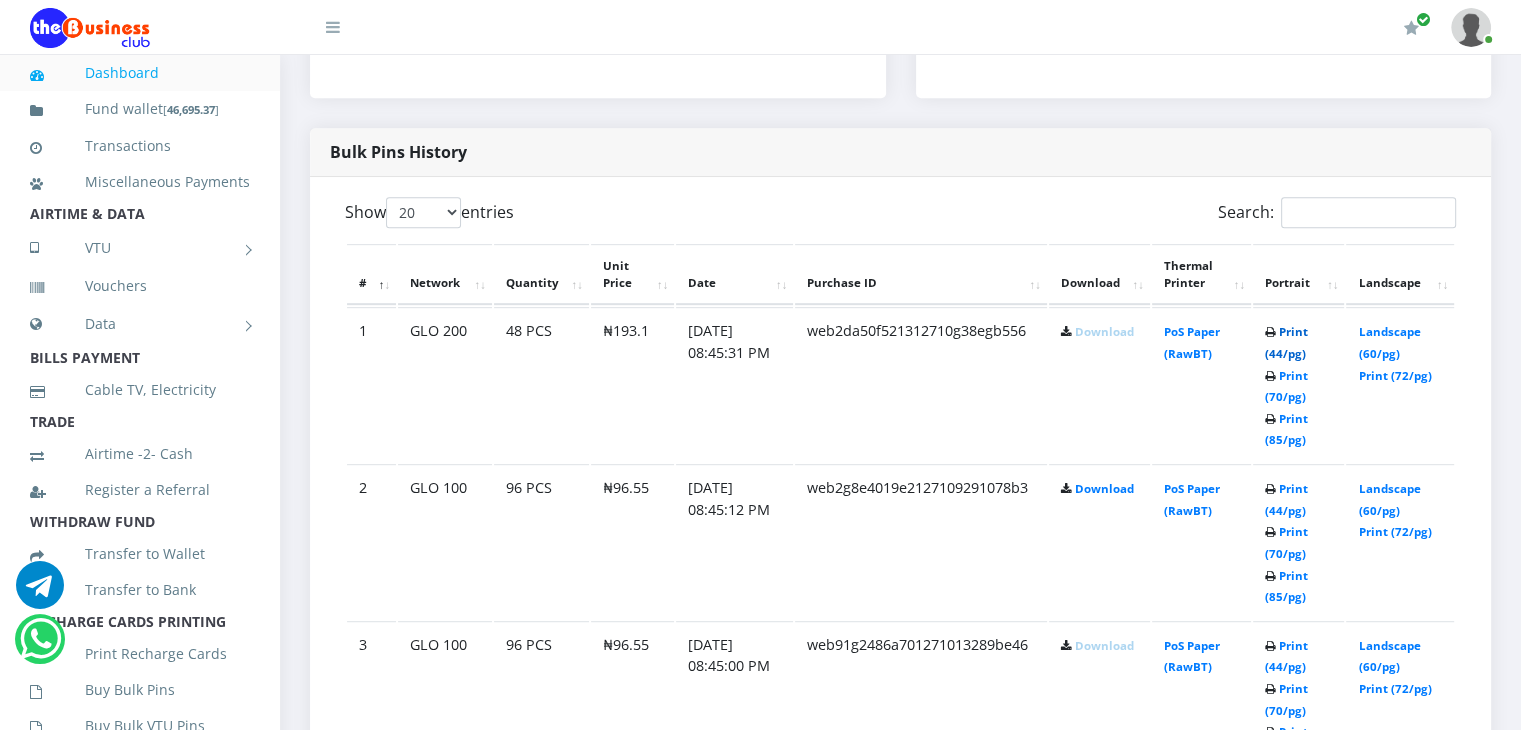 click on "Print (44/pg)" at bounding box center (1286, 342) 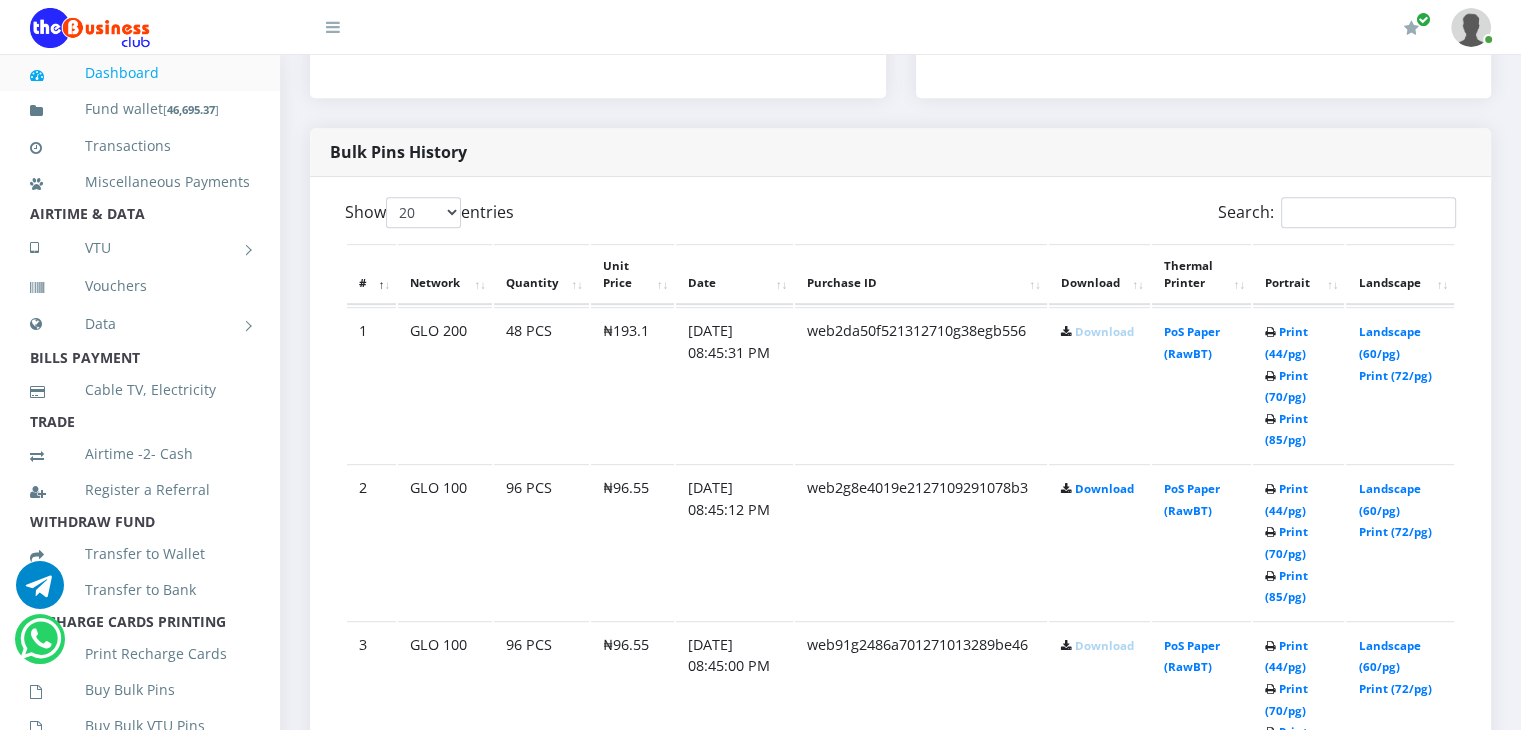 scroll, scrollTop: 0, scrollLeft: 0, axis: both 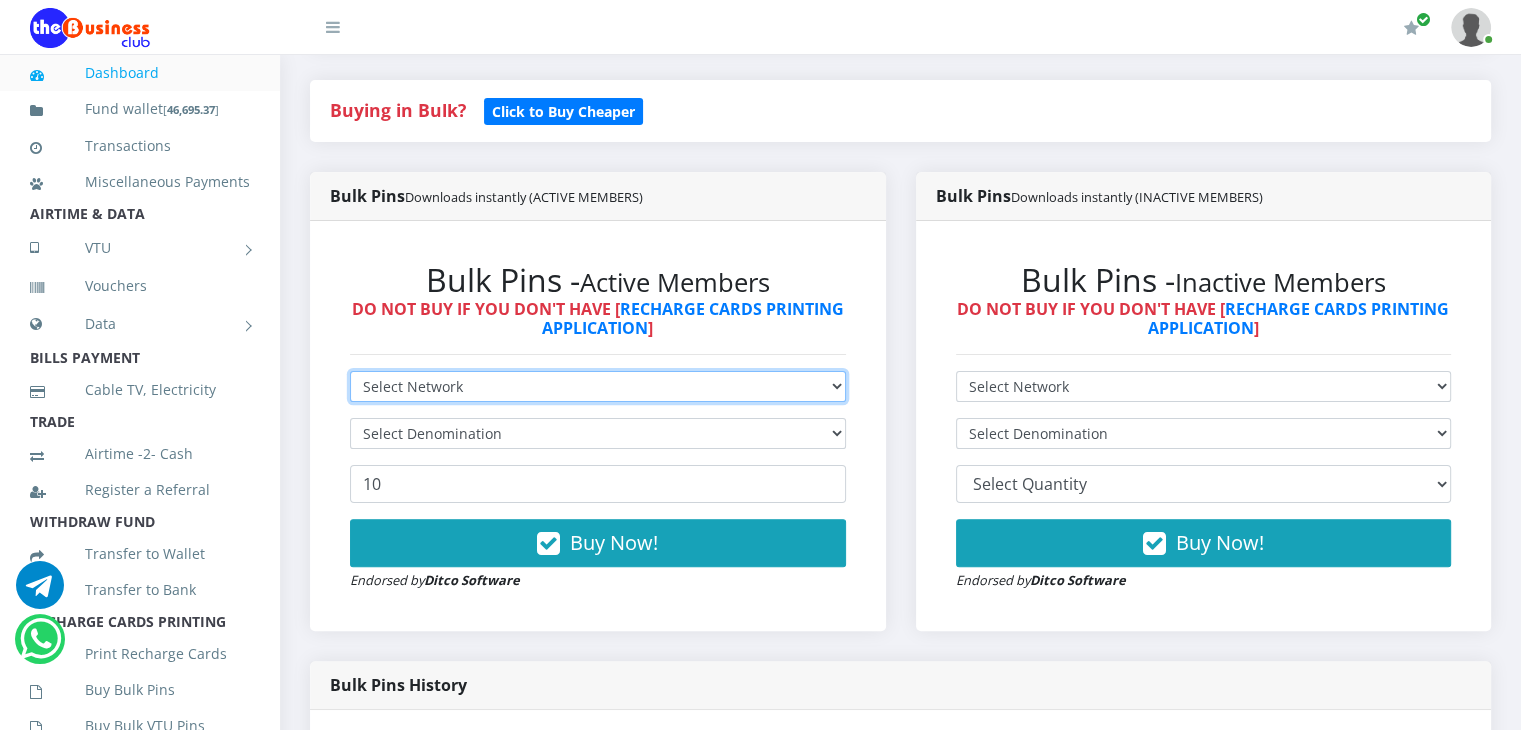 click on "Select Network
MTN
Globacom
9Mobile
Airtel" at bounding box center (598, 386) 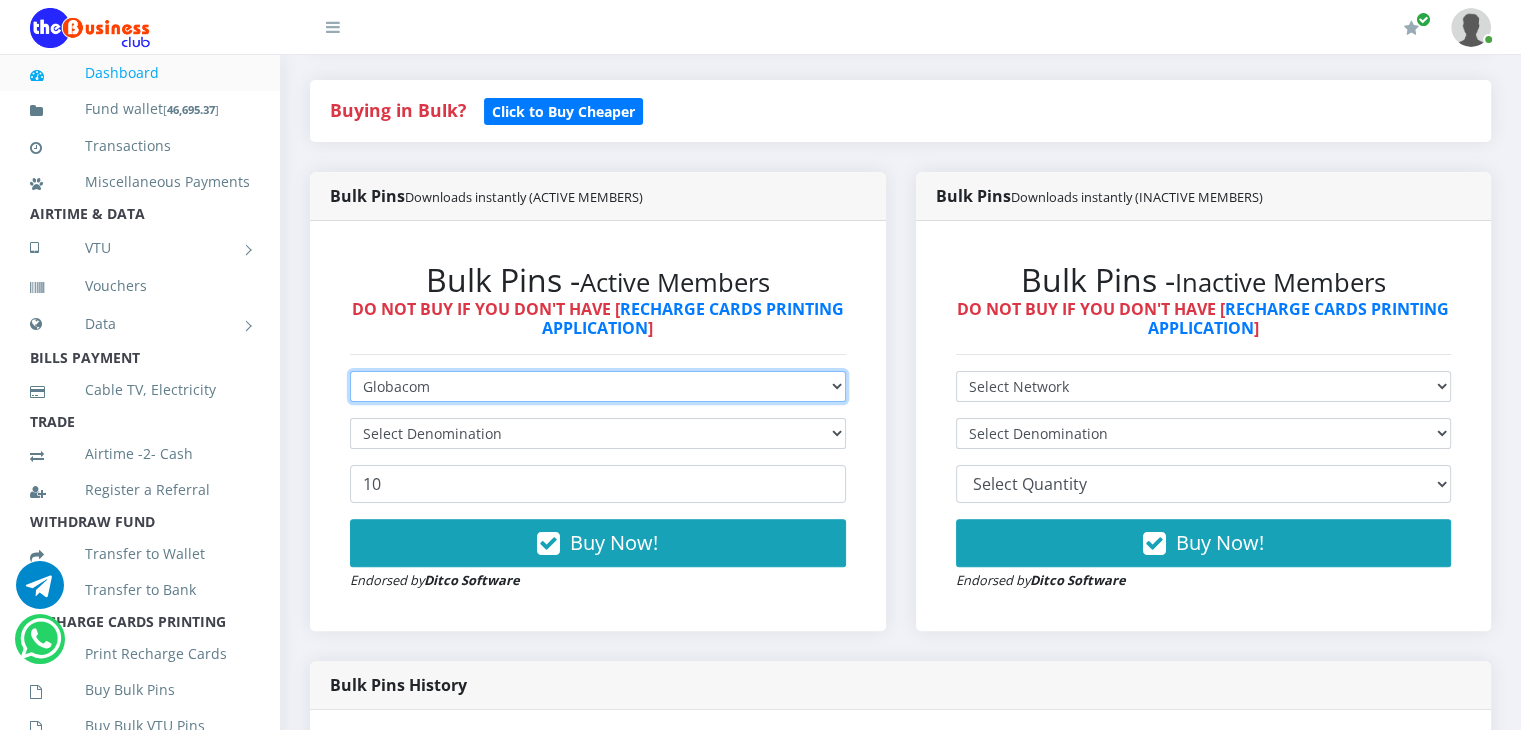 click on "Select Network
MTN
Globacom
9Mobile
Airtel" at bounding box center (598, 386) 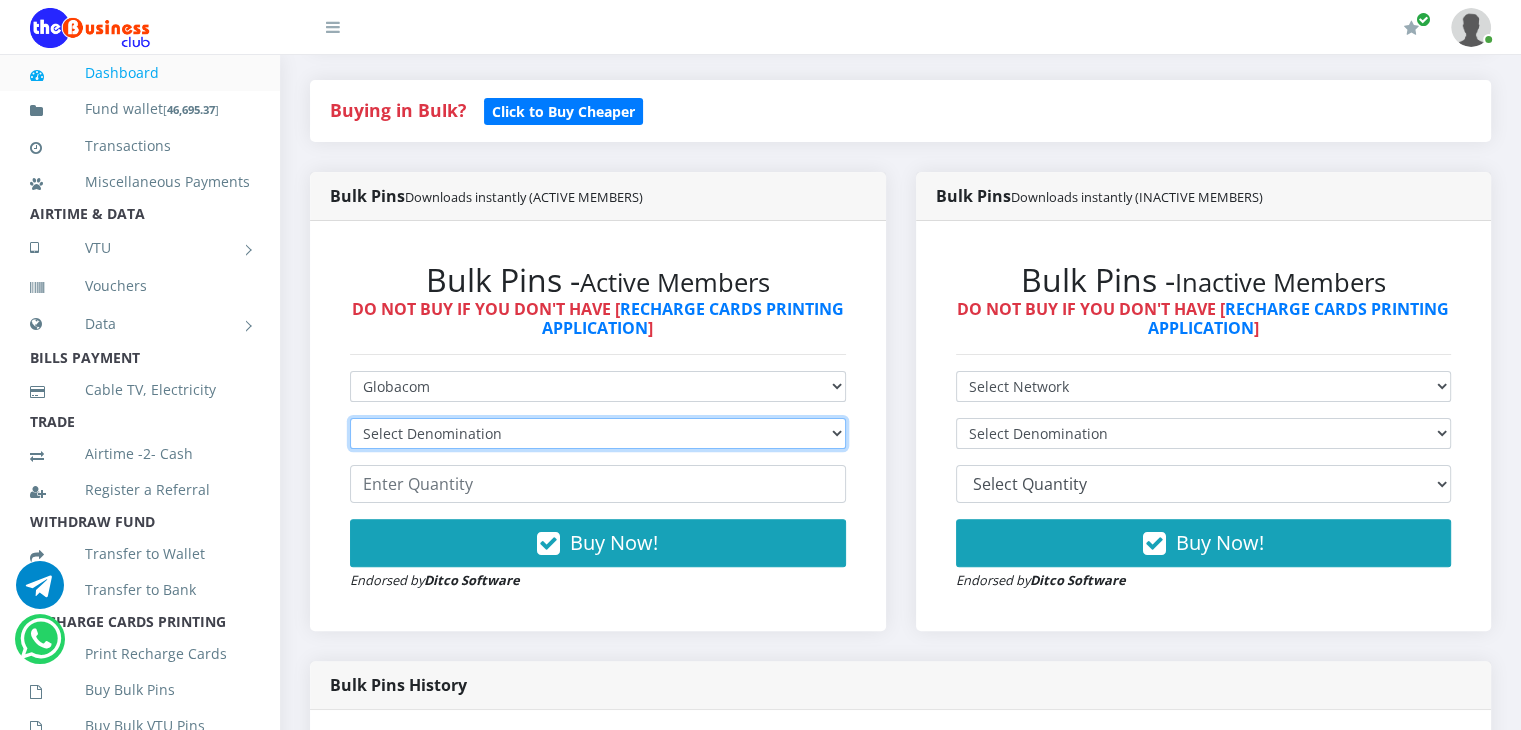click on "Select Denomination Glo NGN100 - ₦96.55 Glo NGN200 - ₦193.10 Glo NGN500 - ₦482.75 Glo NGN1000 - ₦965.50" at bounding box center (598, 433) 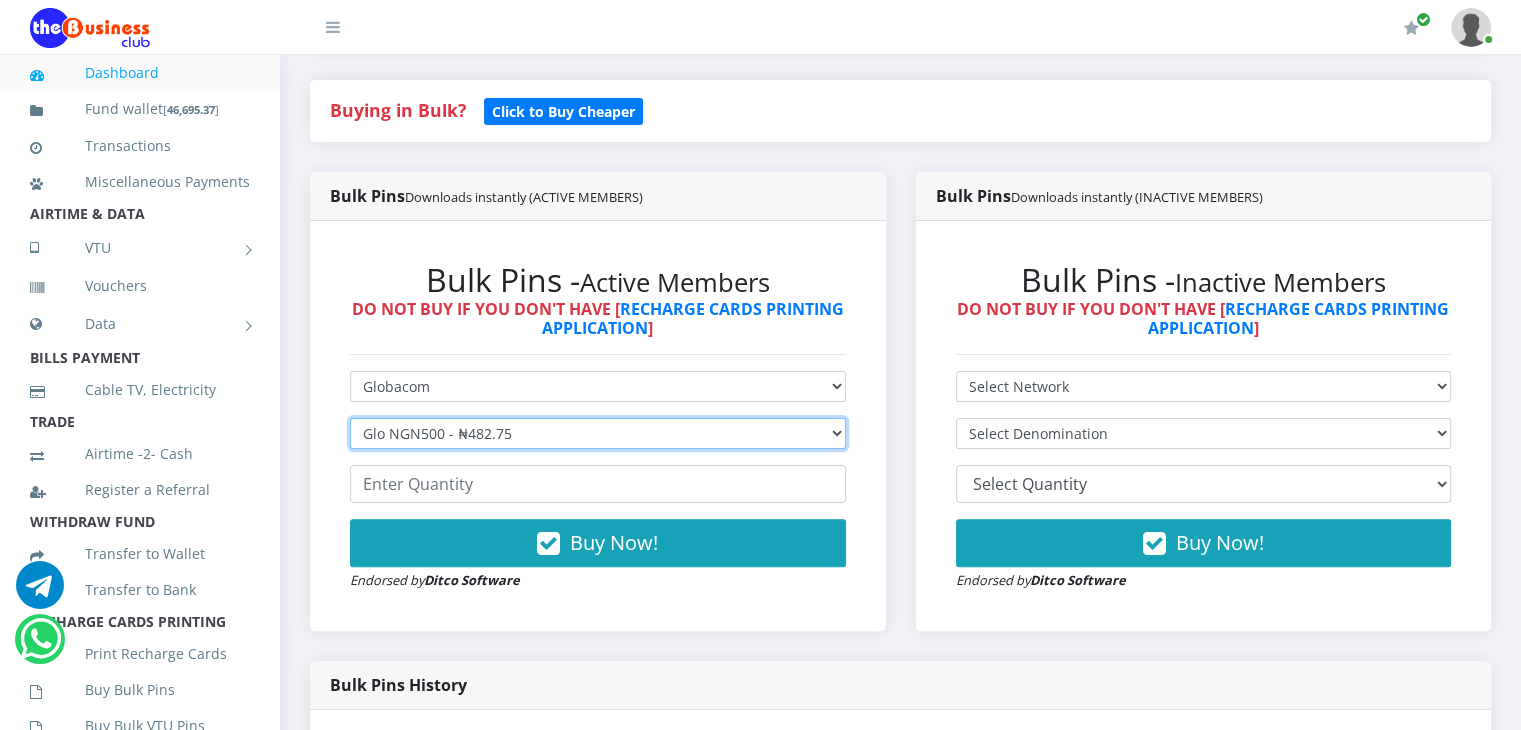 click on "Select Denomination Glo NGN100 - ₦96.55 Glo NGN200 - ₦193.10 Glo NGN500 - ₦482.75 Glo NGN1000 - ₦965.50" at bounding box center [598, 433] 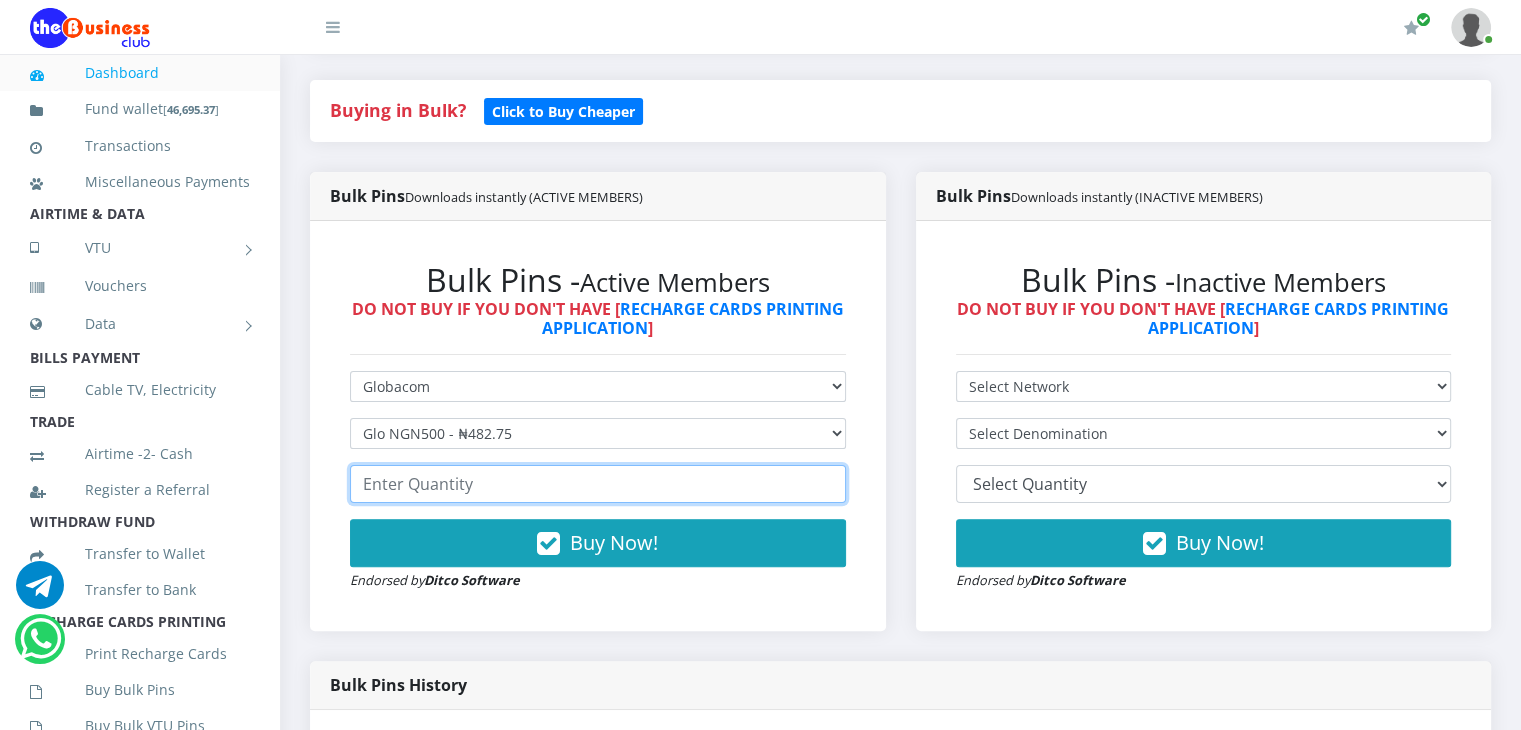 click at bounding box center [598, 484] 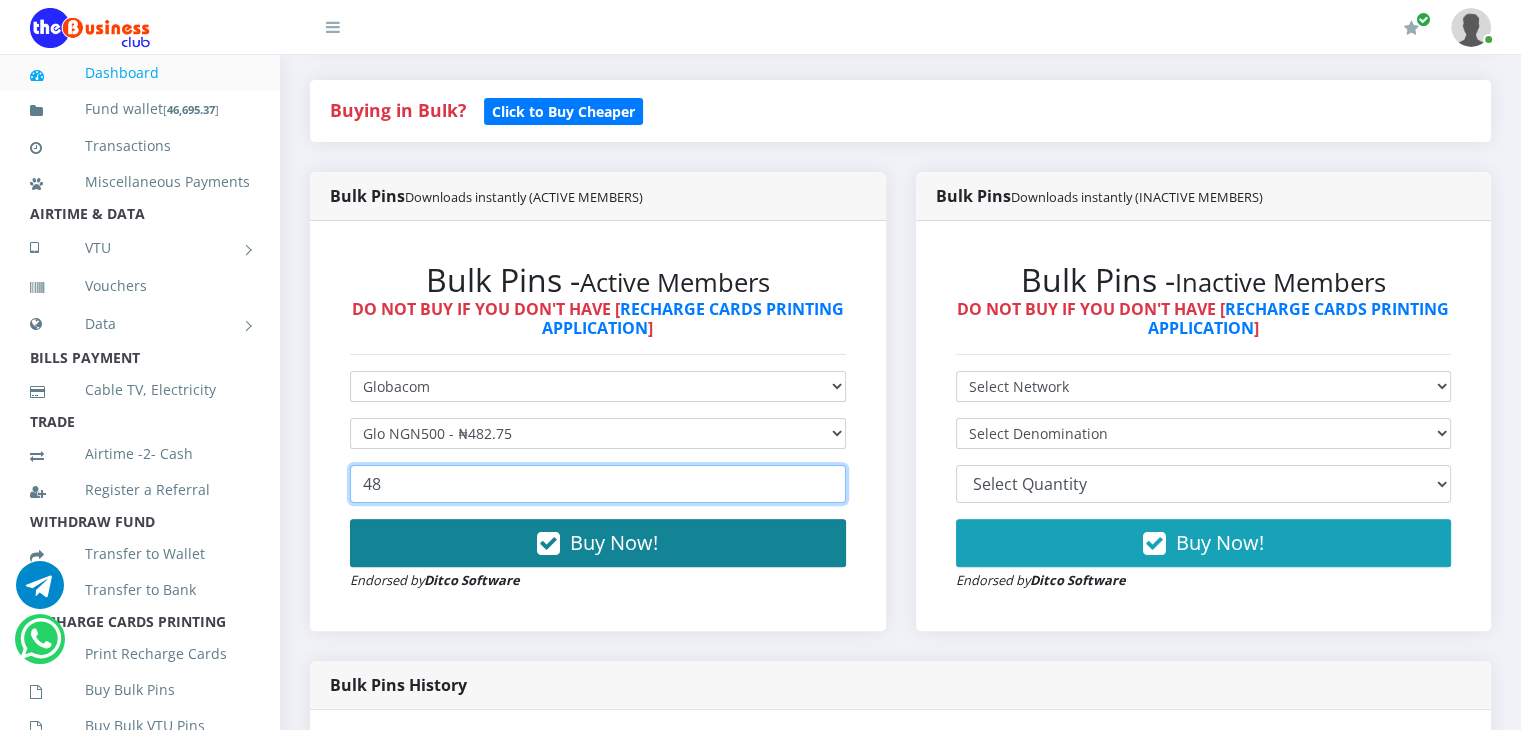 type on "48" 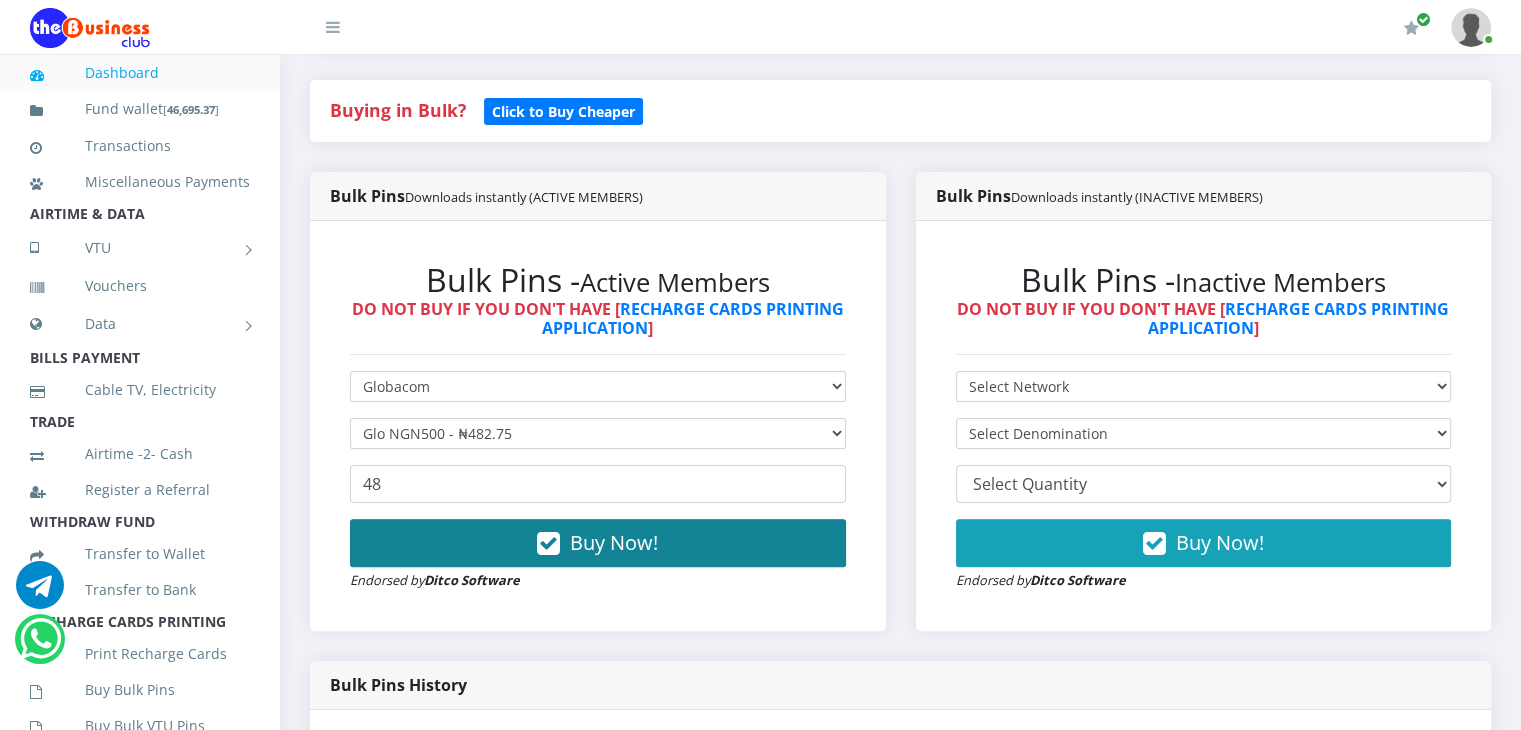 click on "Buy Now!" at bounding box center (598, 543) 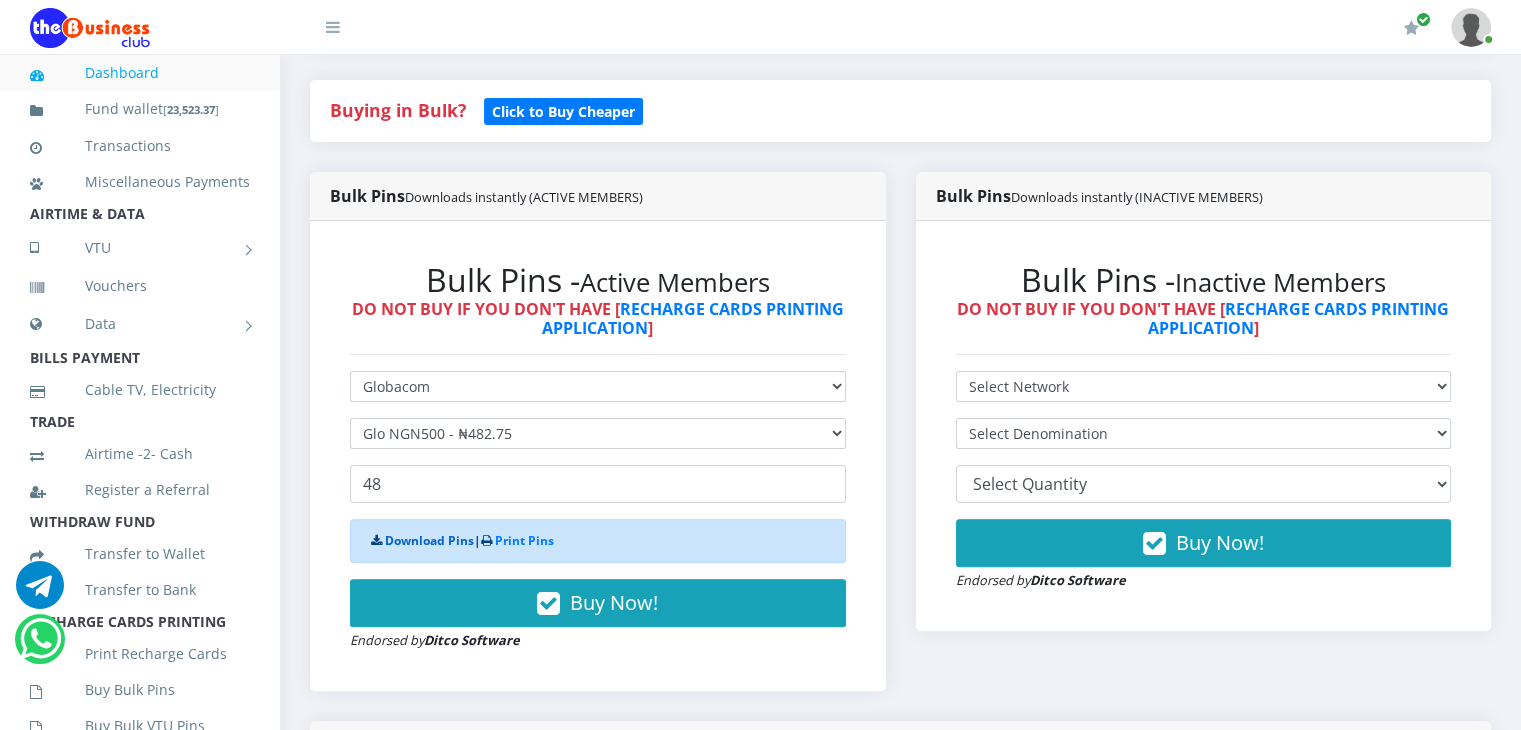 click on "Download Pins" at bounding box center [429, 540] 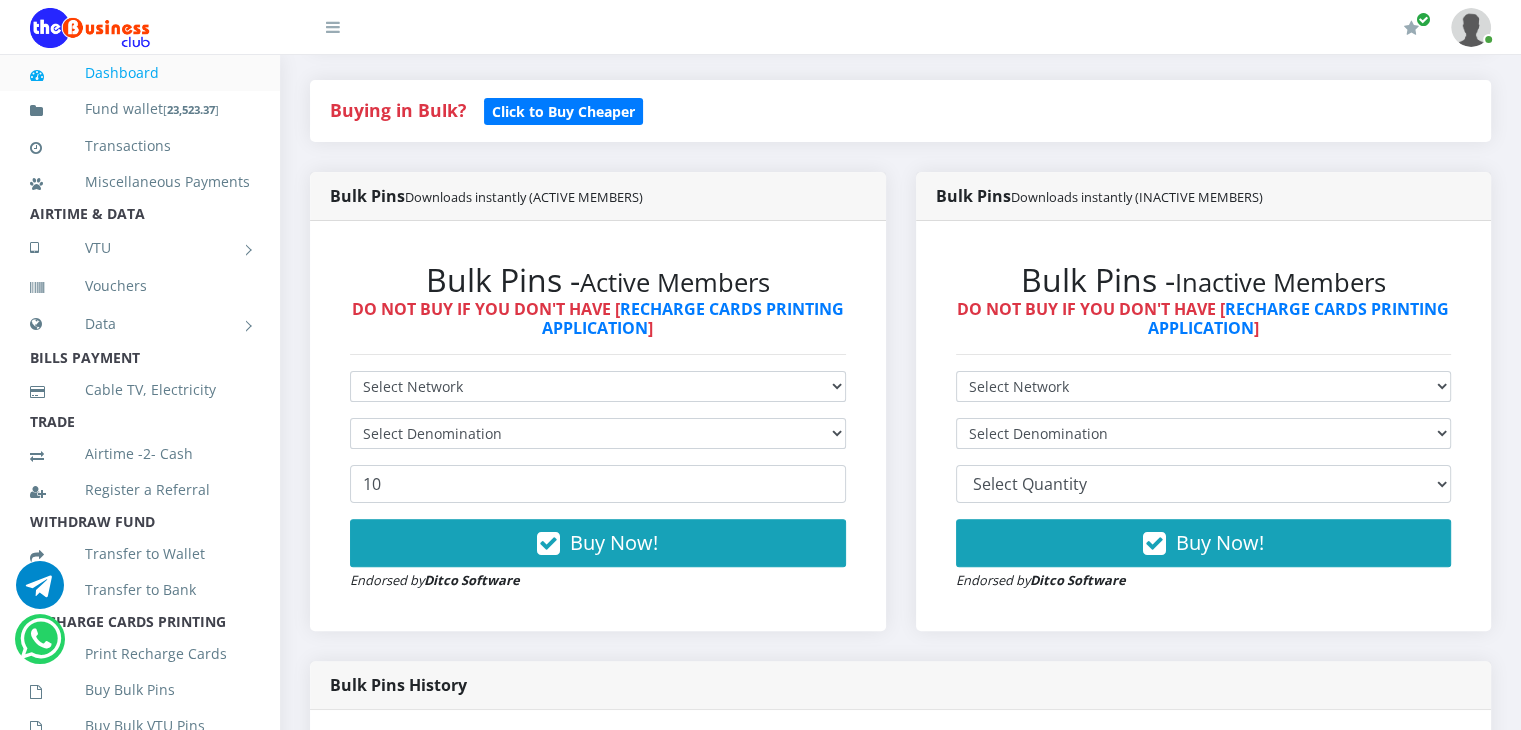 scroll, scrollTop: 0, scrollLeft: 0, axis: both 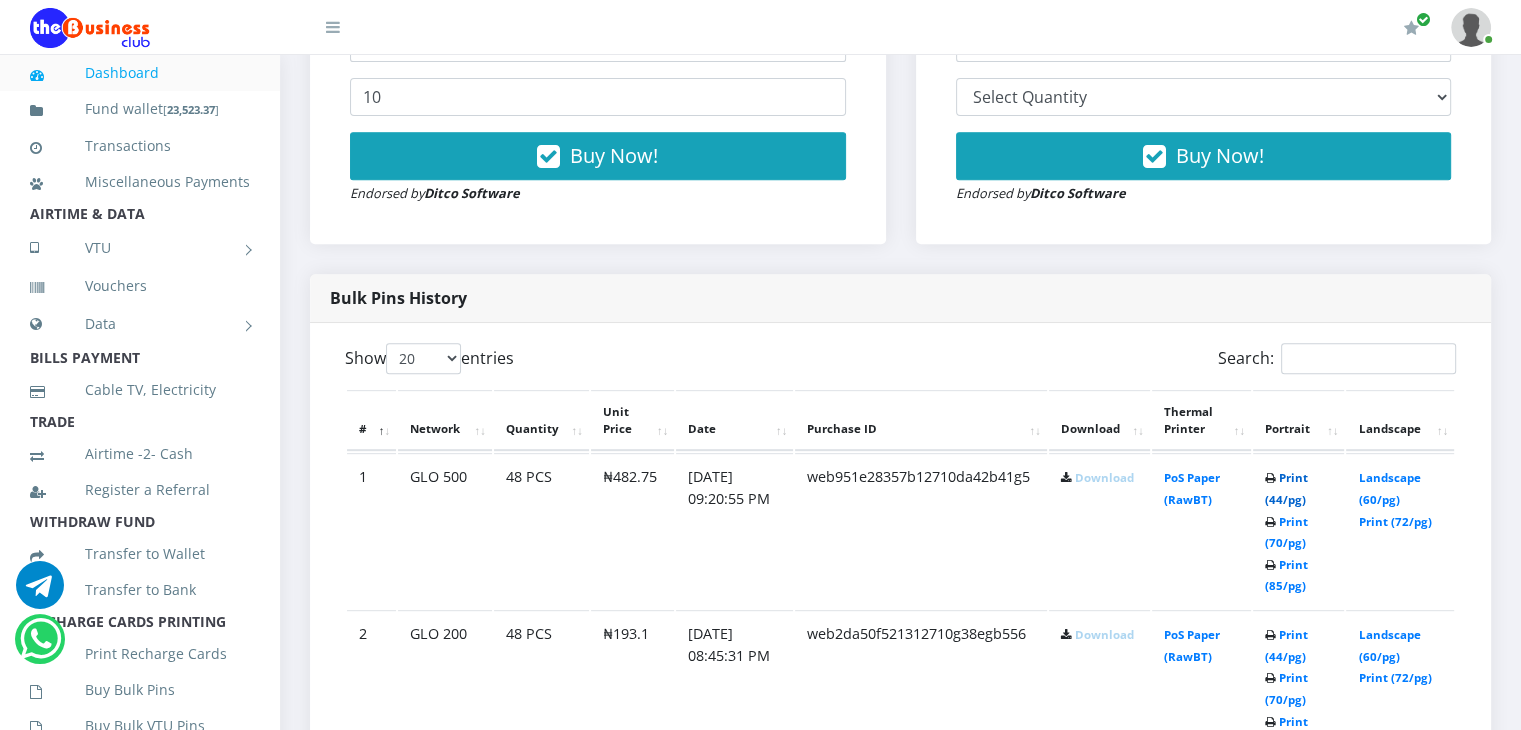 click on "Print (44/pg)" at bounding box center [1286, 488] 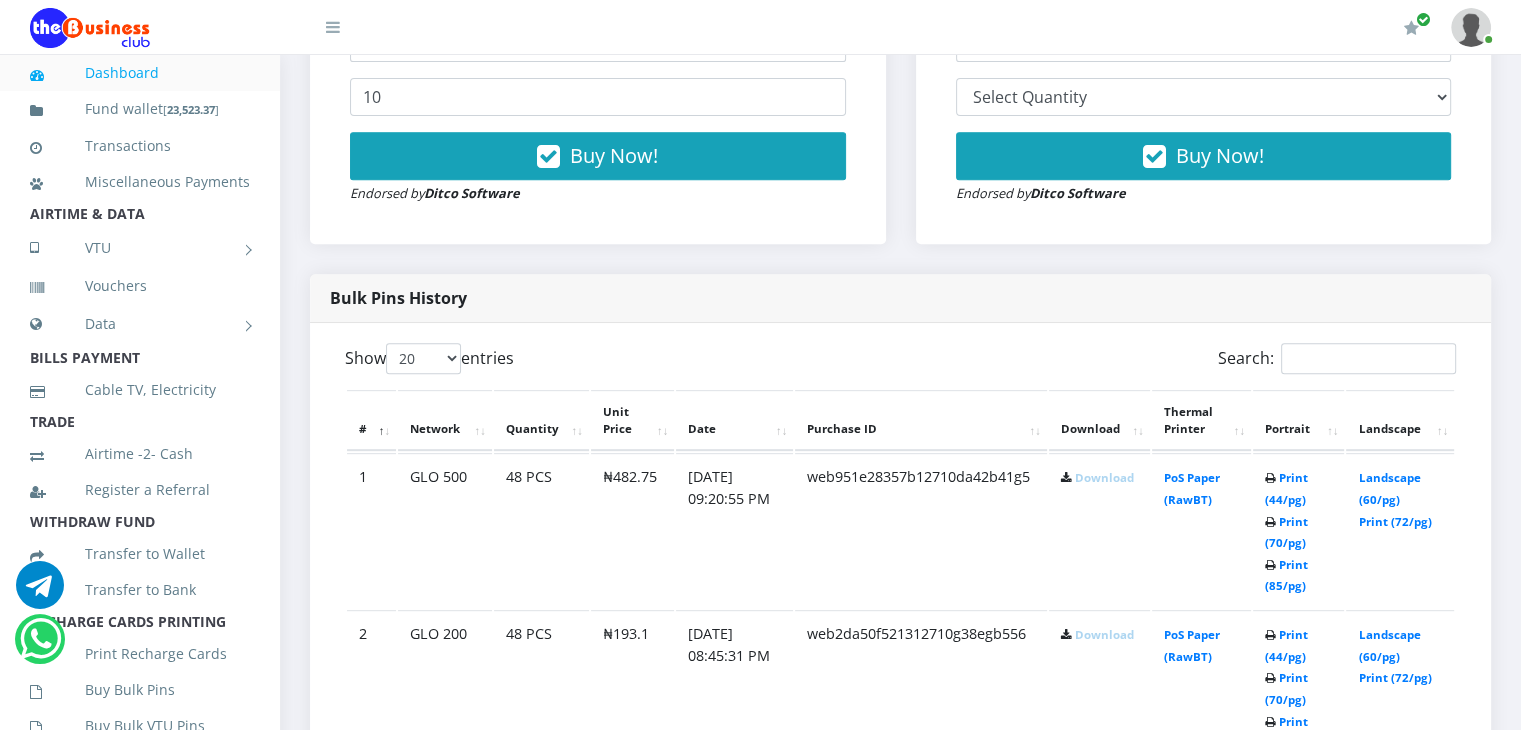 scroll, scrollTop: 0, scrollLeft: 0, axis: both 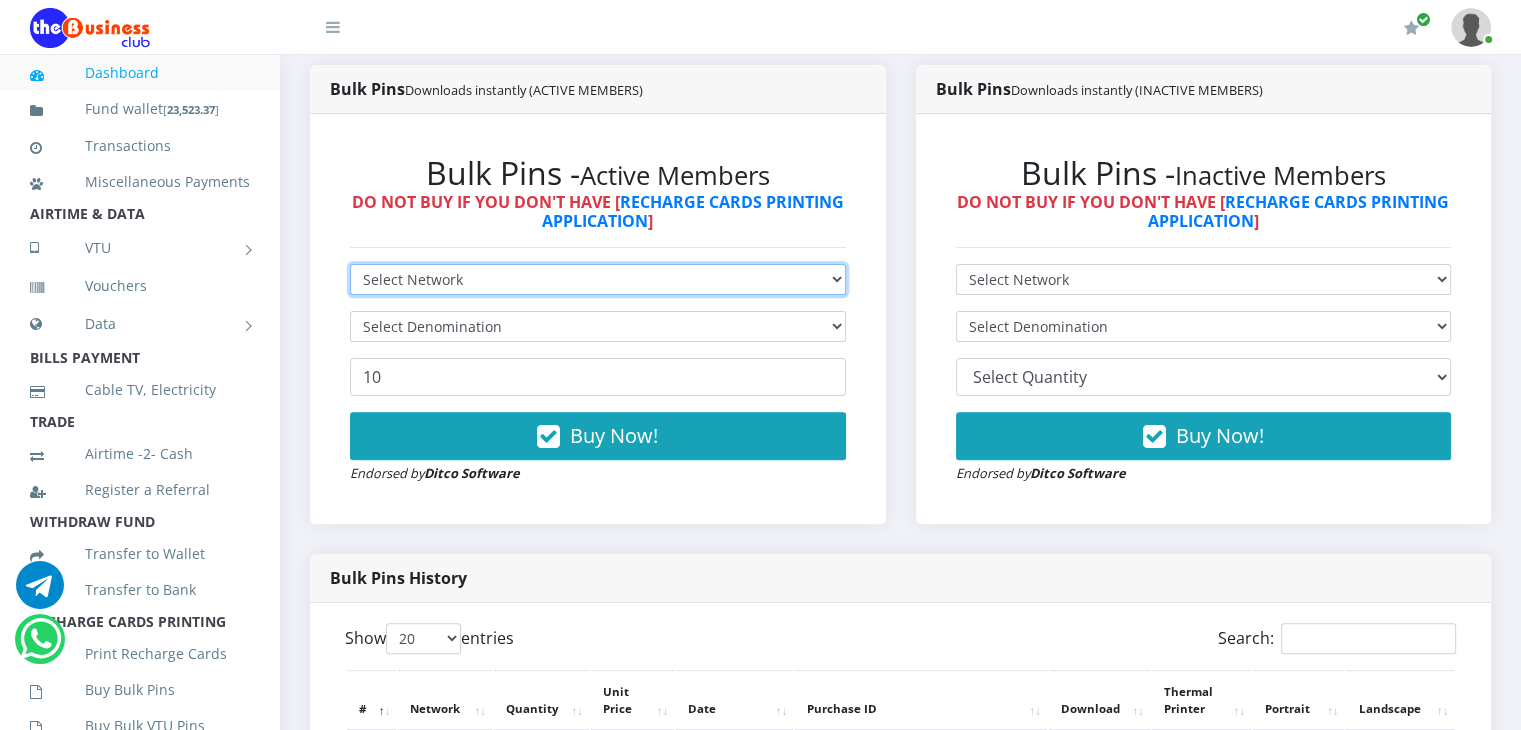 click on "Select Network
MTN
Globacom
9Mobile
Airtel" at bounding box center [598, 279] 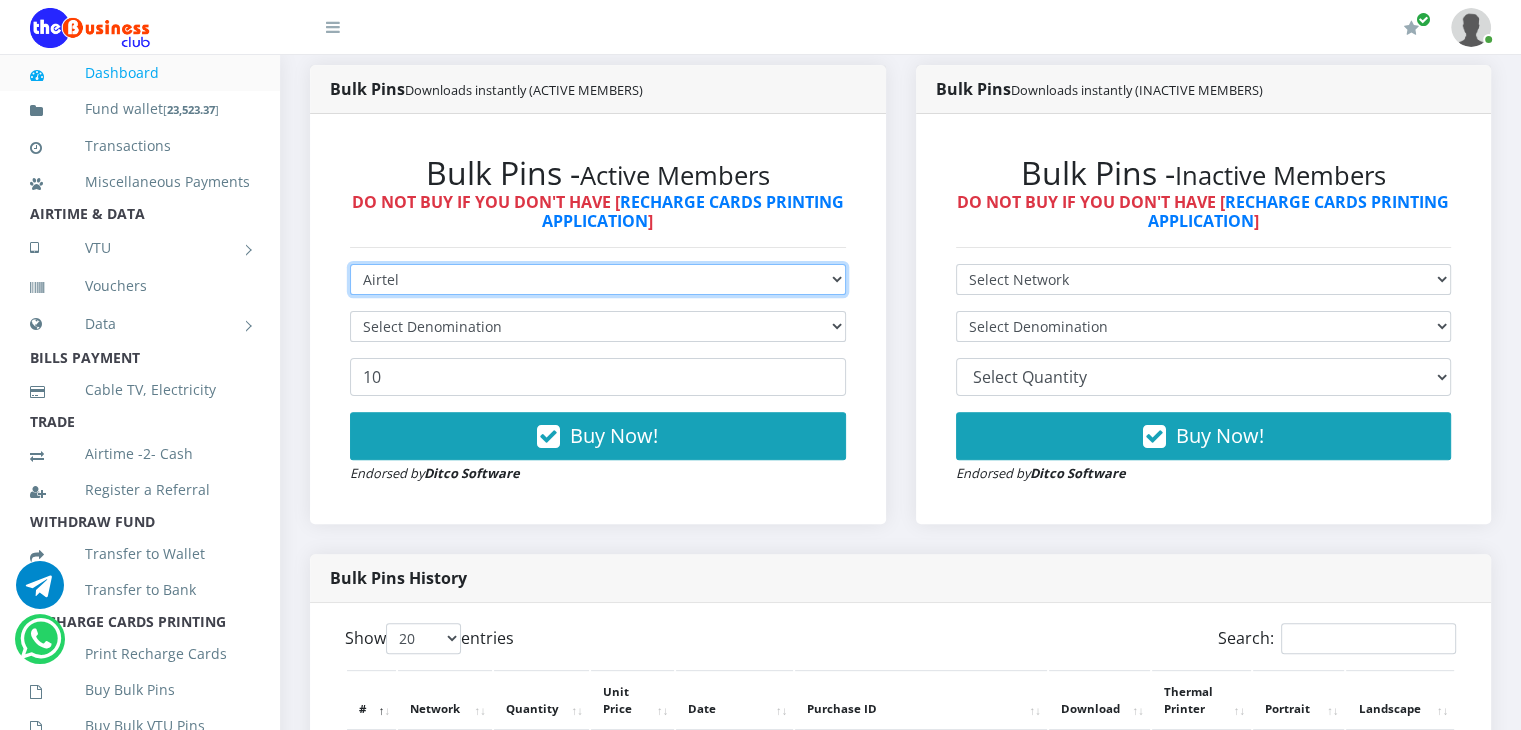 click on "Select Network
MTN
Globacom
9Mobile
Airtel" at bounding box center (598, 279) 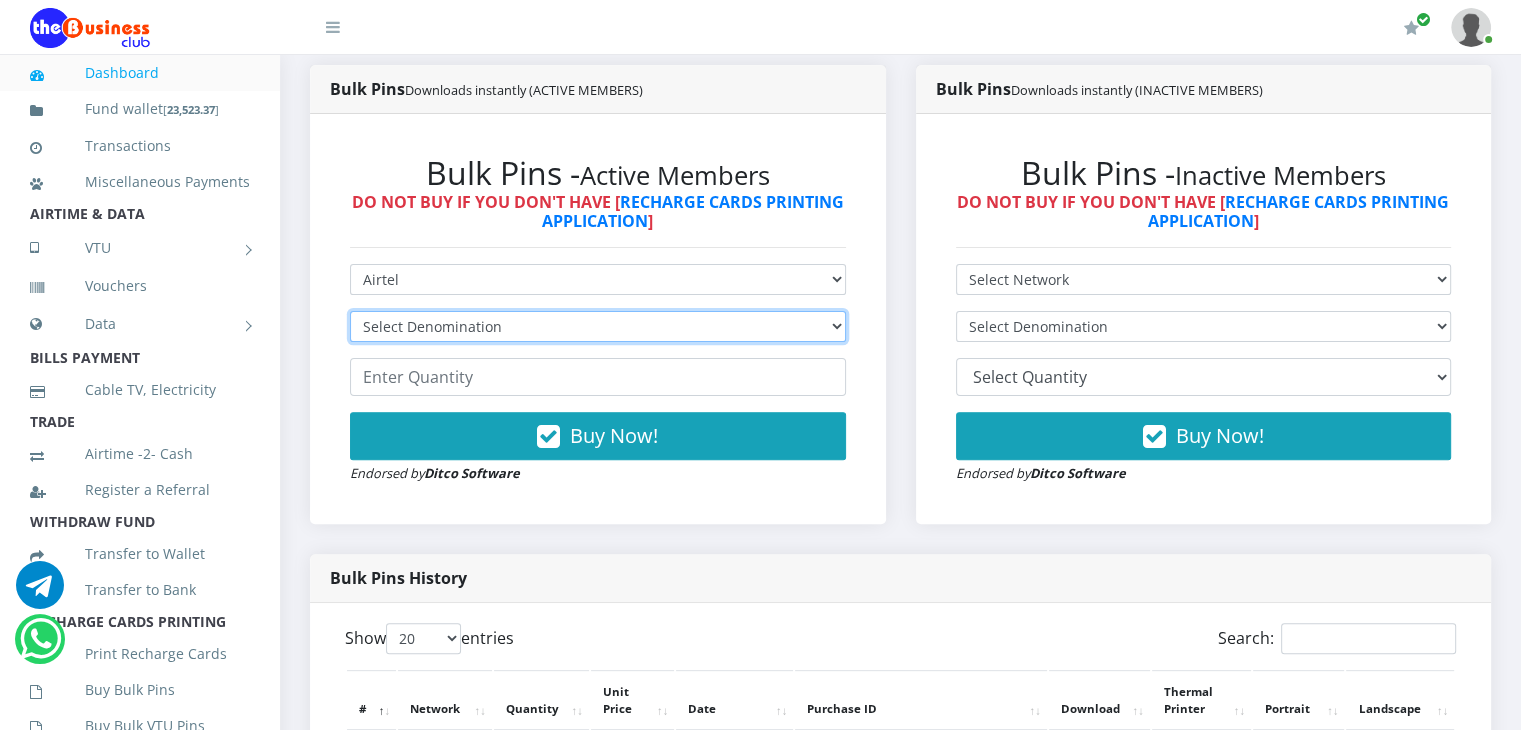 click on "Select Denomination Airtel NGN100 - ₦96.38 Airtel NGN200 - ₦192.76 Airtel NGN500 - ₦481.90 Airtel NGN1000 - ₦963.80" at bounding box center (598, 326) 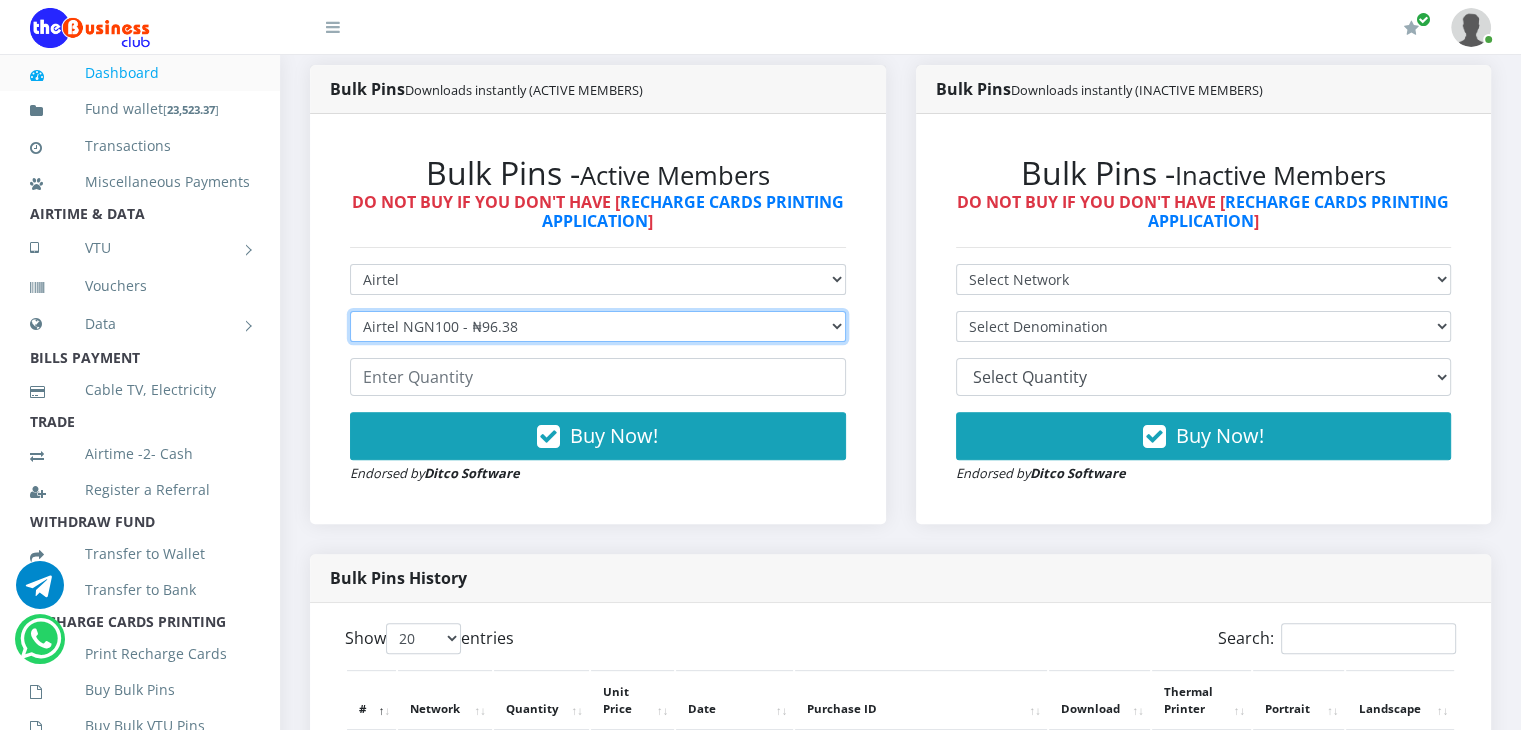 click on "Select Denomination Airtel NGN100 - ₦96.38 Airtel NGN200 - ₦192.76 Airtel NGN500 - ₦481.90 Airtel NGN1000 - ₦963.80" at bounding box center [598, 326] 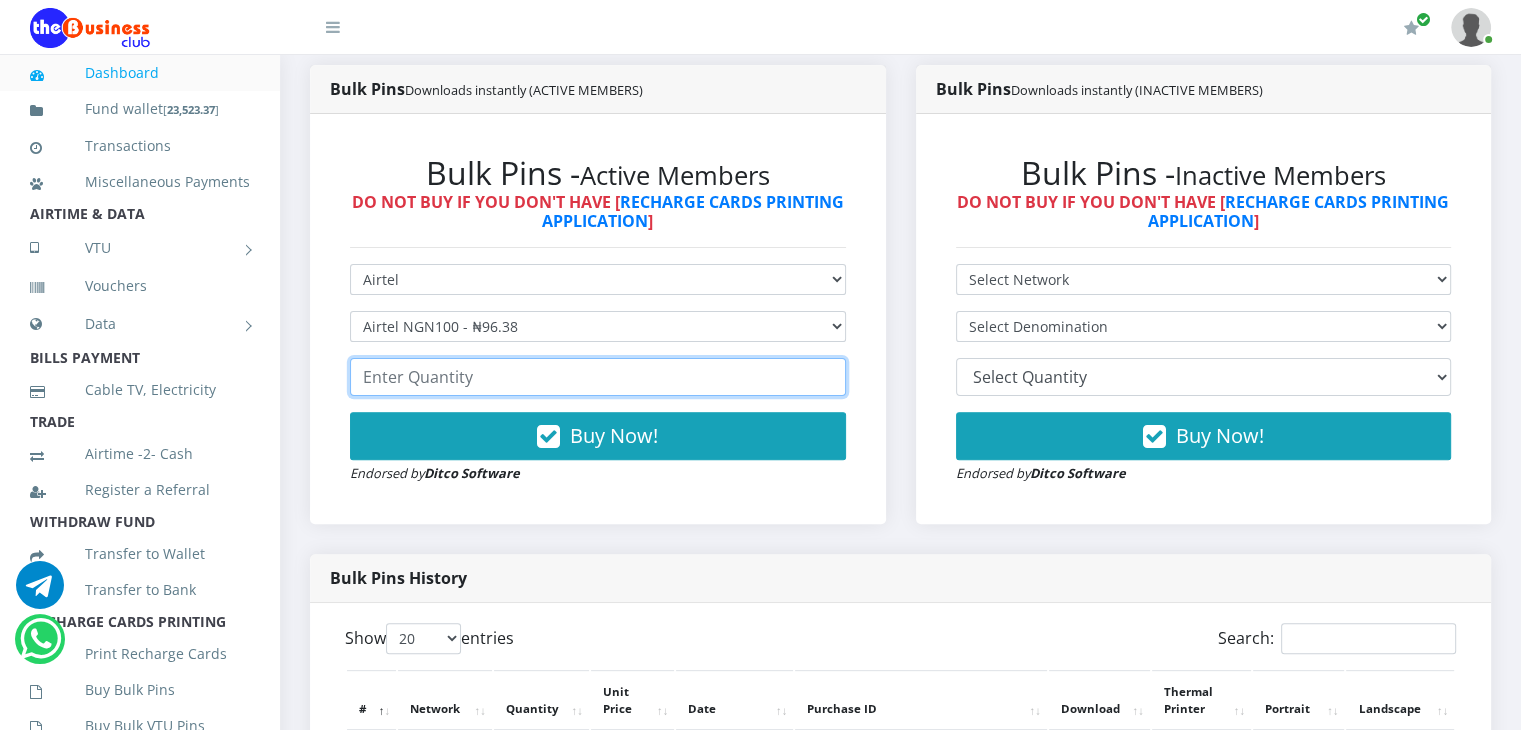 click at bounding box center (598, 377) 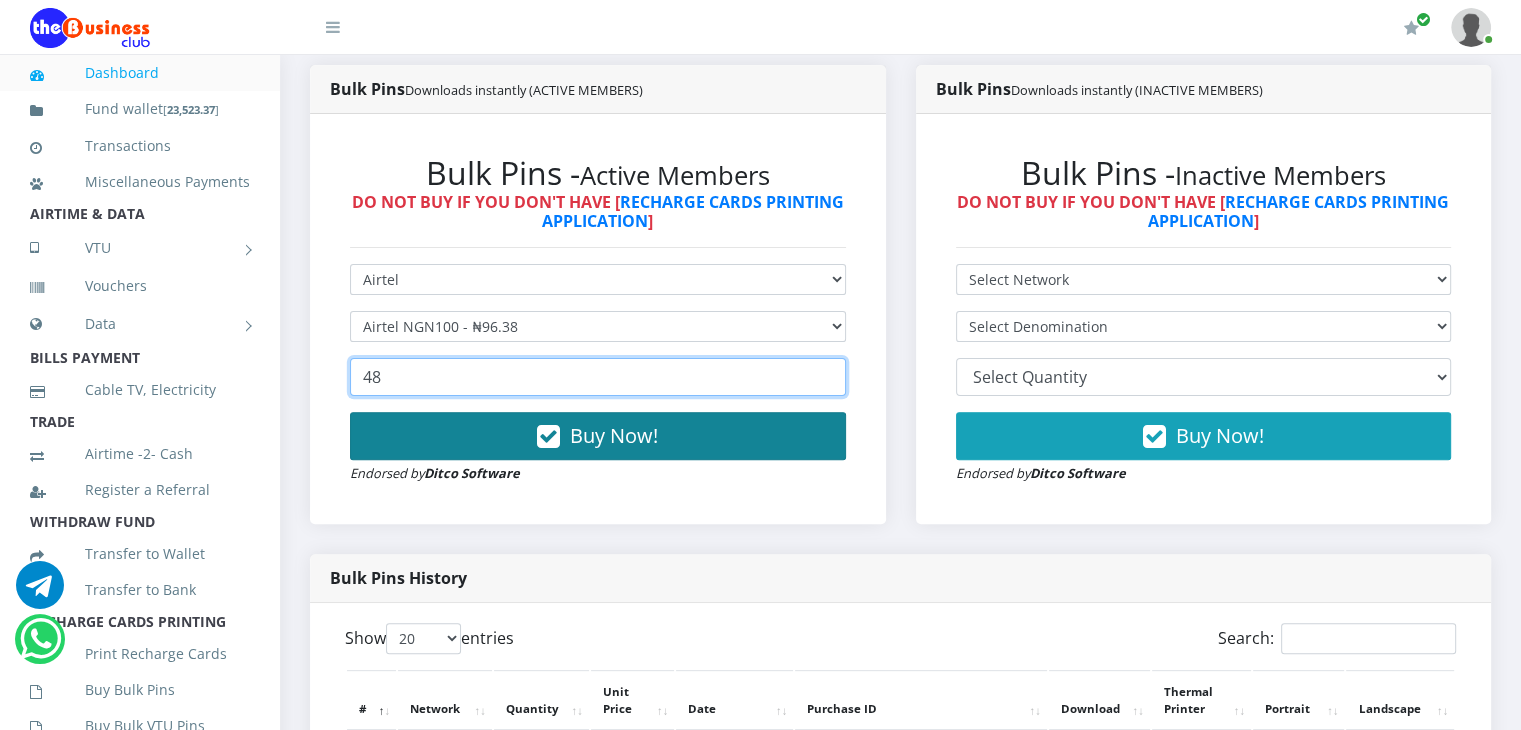 type on "48" 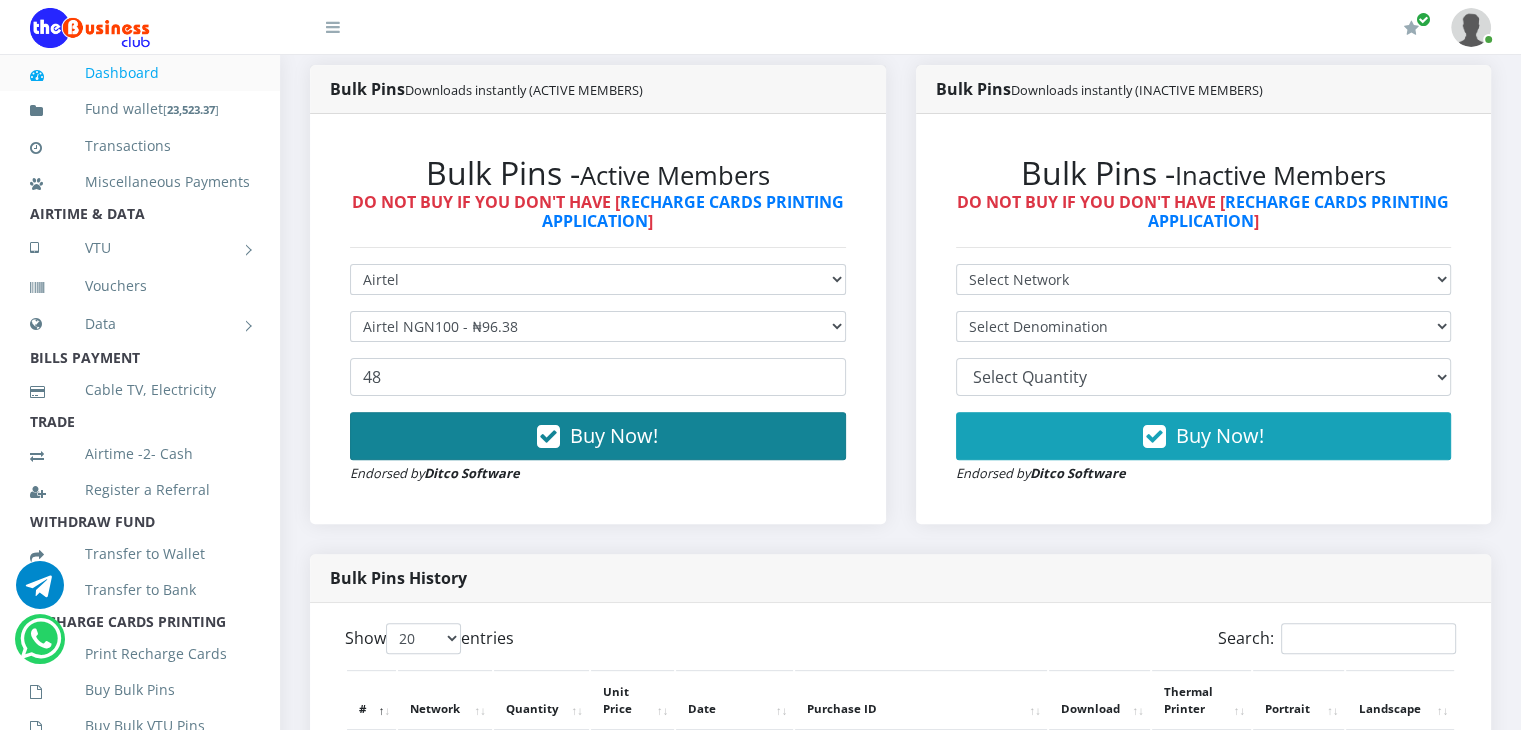 click on "Buy Now!" at bounding box center (598, 436) 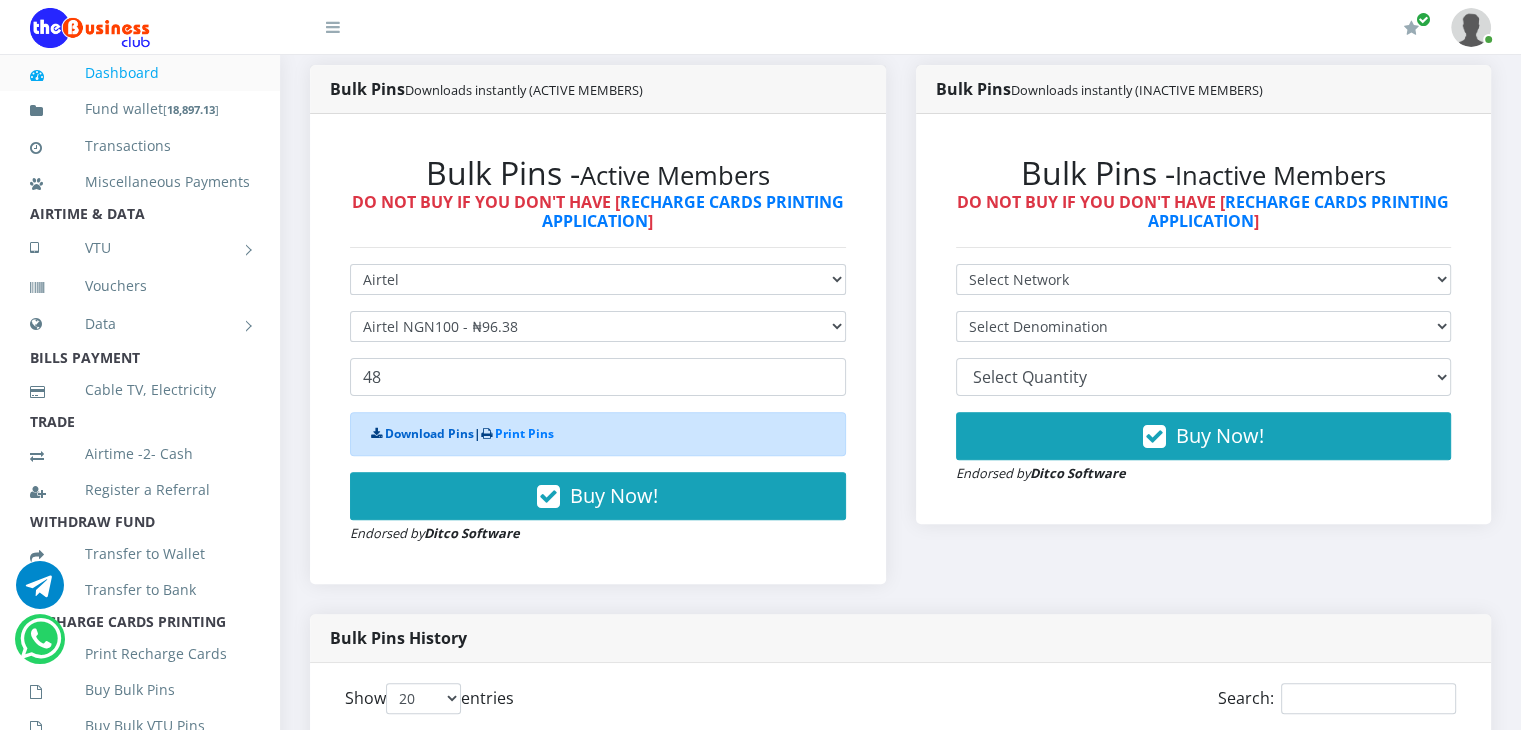 click on "Download Pins" at bounding box center [429, 433] 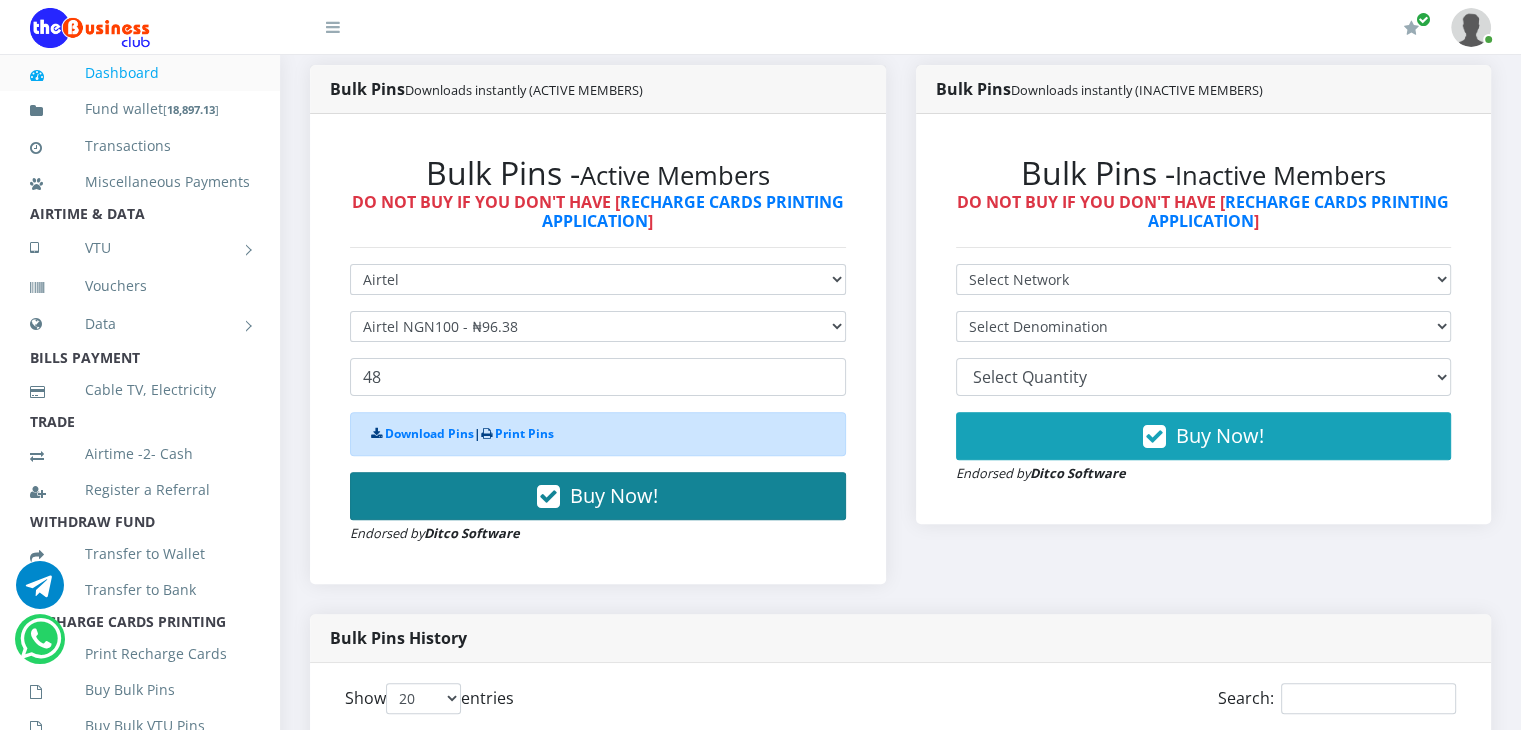 click on "Buy Now!" at bounding box center (598, 496) 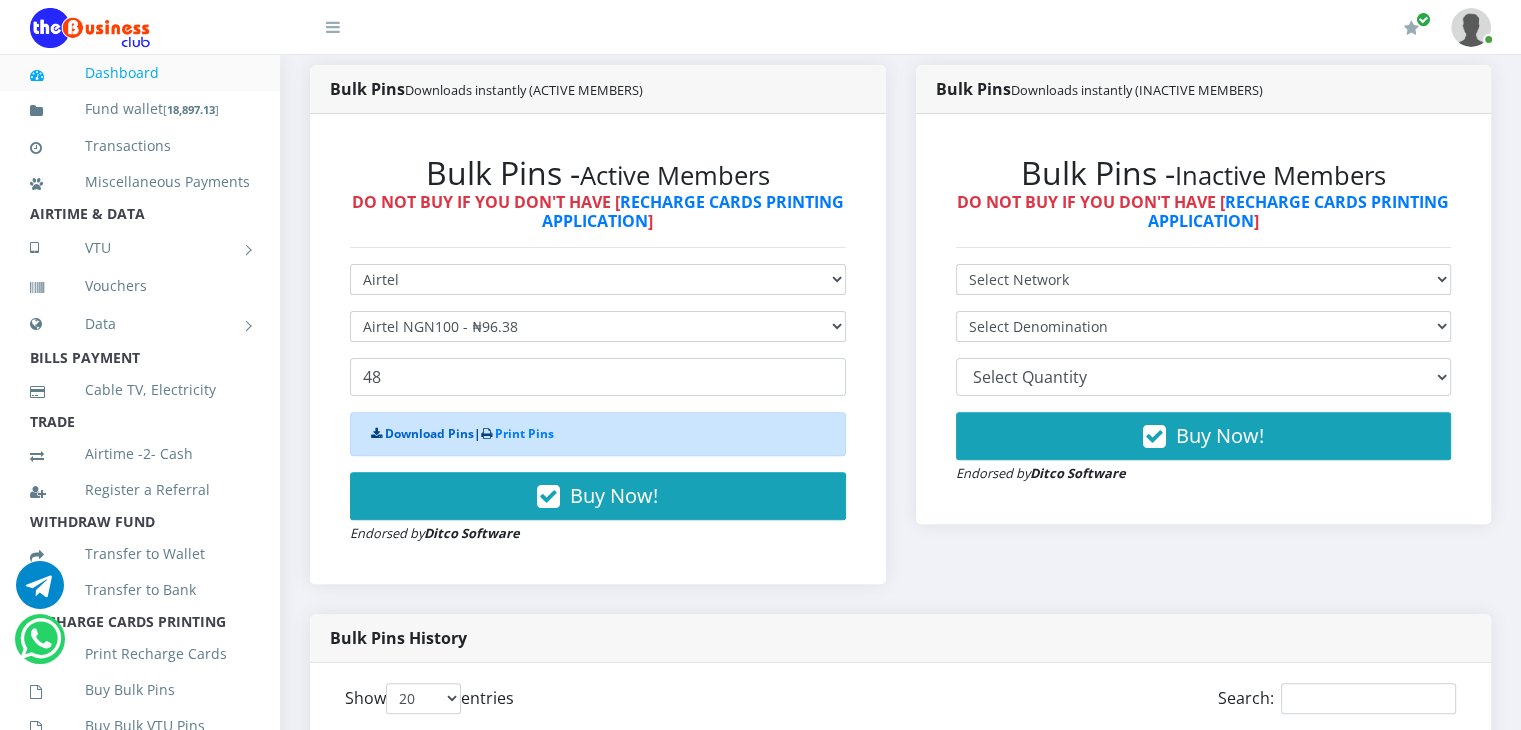 click on "Download Pins" at bounding box center [429, 433] 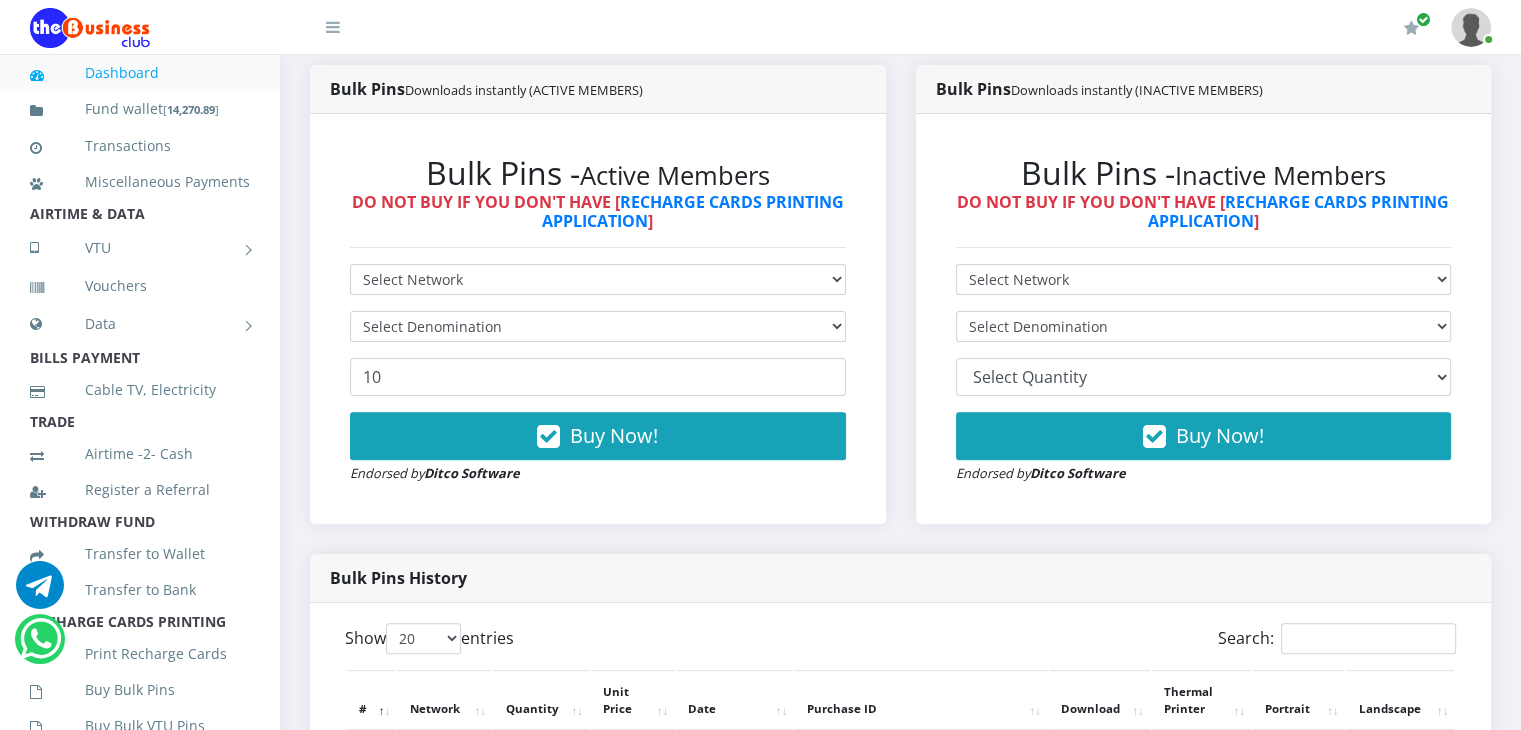 scroll, scrollTop: 0, scrollLeft: 0, axis: both 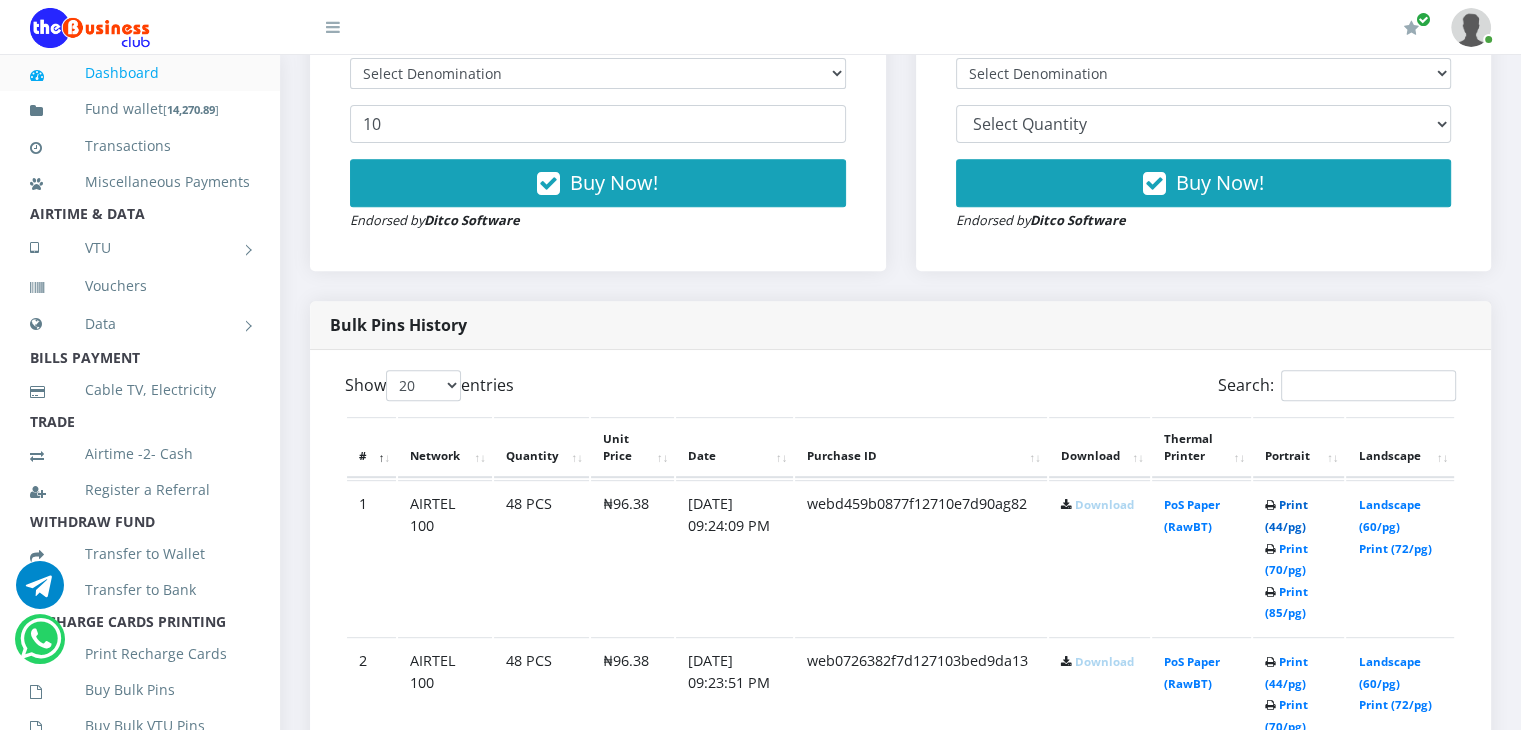 click on "Print (44/pg)" at bounding box center (1286, 515) 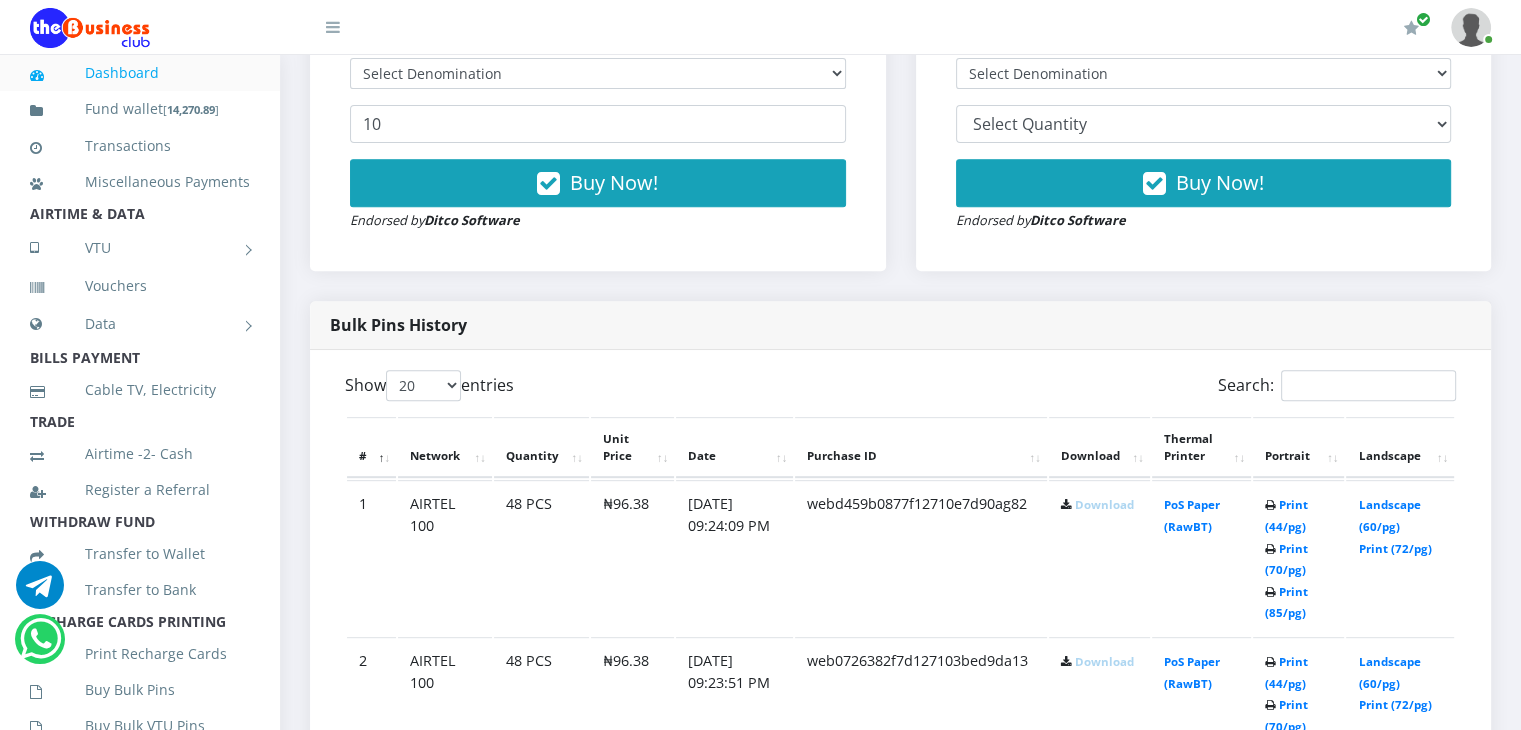 scroll, scrollTop: 0, scrollLeft: 0, axis: both 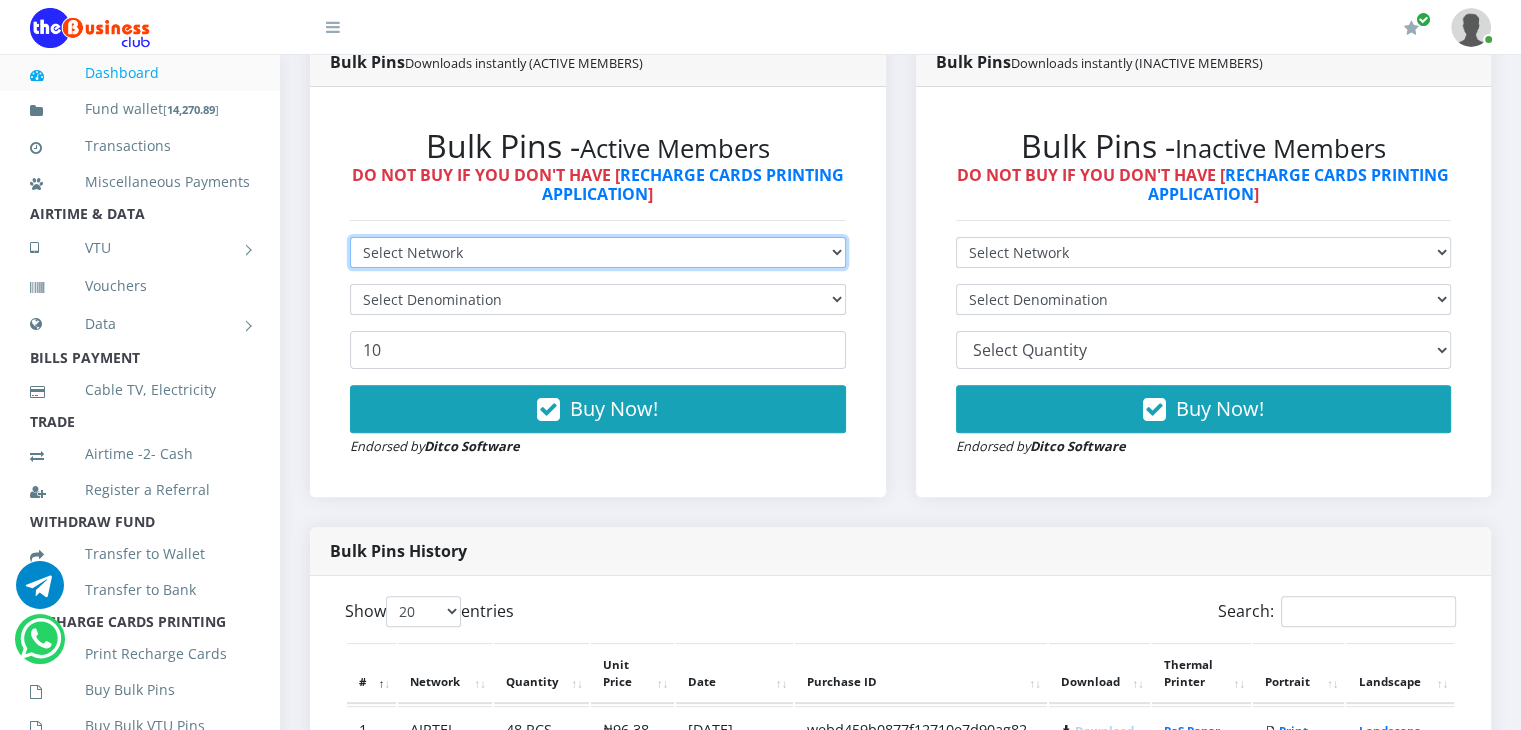 click on "Select Network
MTN
Globacom
9Mobile
Airtel" at bounding box center (598, 252) 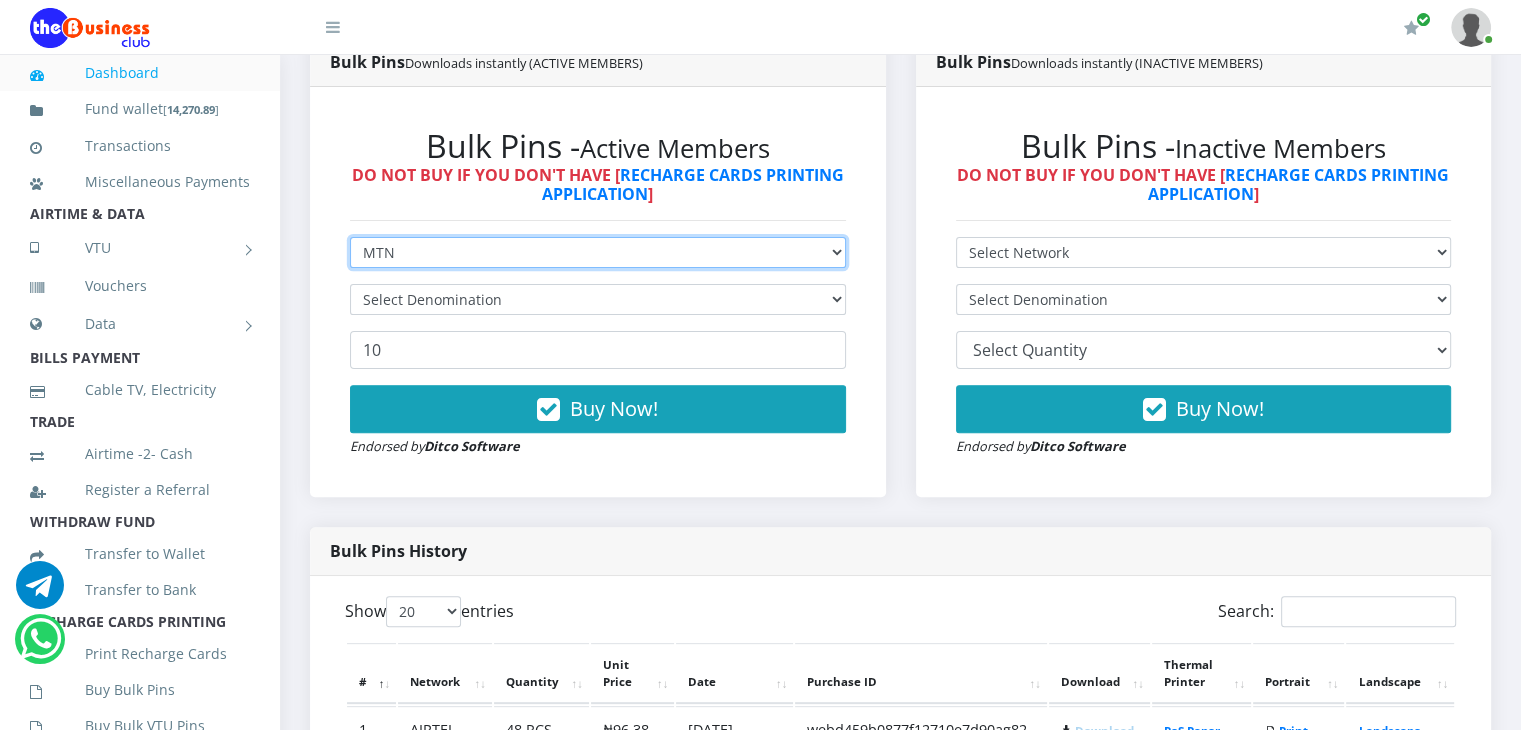 click on "Select Network
MTN
Globacom
9Mobile
Airtel" at bounding box center (598, 252) 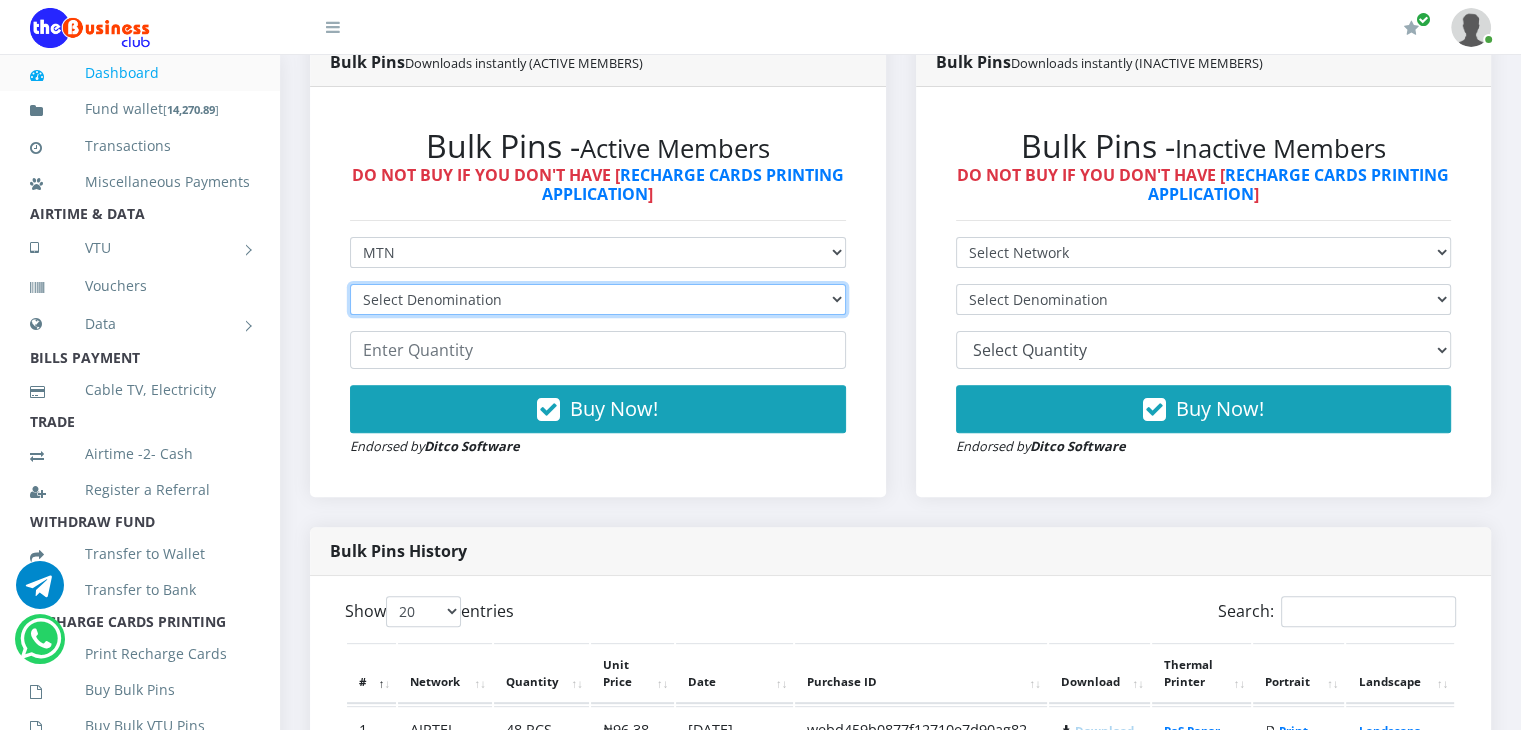 click on "Select Denomination MTN NGN100 - ₦96.99 MTN NGN200 - ₦193.98 MTN NGN400 - ₦387.96 MTN NGN500 - ₦484.95 MTN NGN1000 - ₦969.90 MTN NGN1500 - ₦1,454.85" at bounding box center [598, 299] 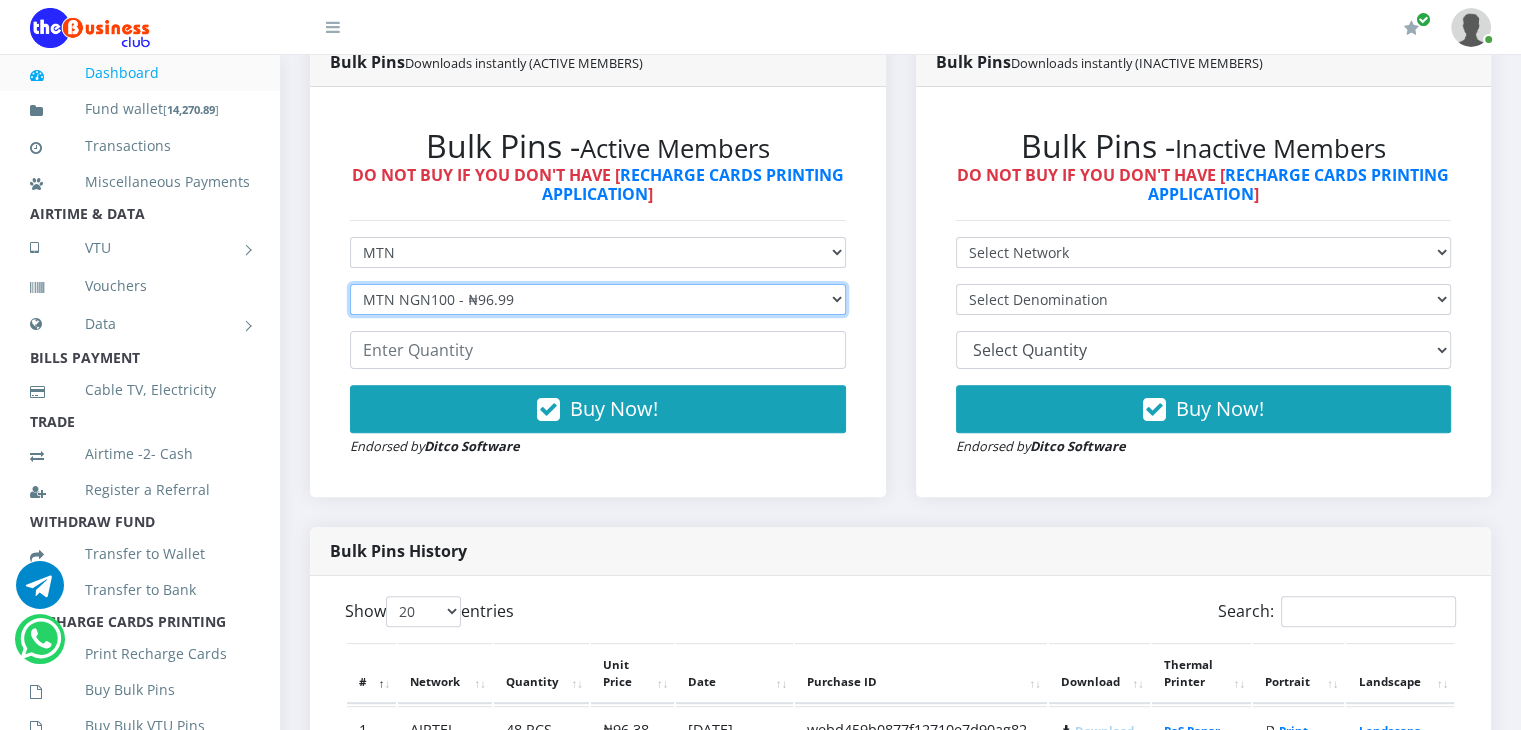 click on "Select Denomination MTN NGN100 - ₦96.99 MTN NGN200 - ₦193.98 MTN NGN400 - ₦387.96 MTN NGN500 - ₦484.95 MTN NGN1000 - ₦969.90 MTN NGN1500 - ₦1,454.85" at bounding box center (598, 299) 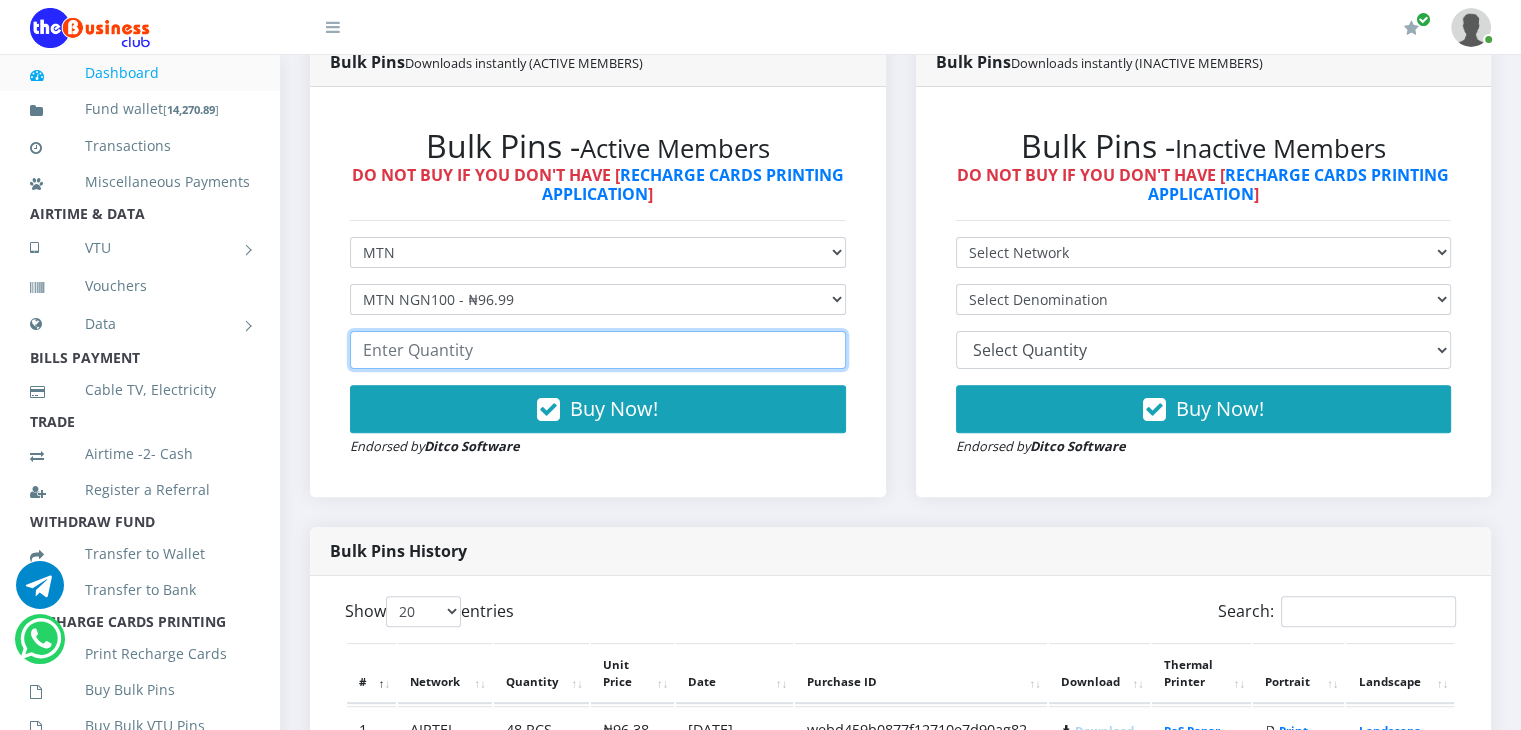 click at bounding box center [598, 350] 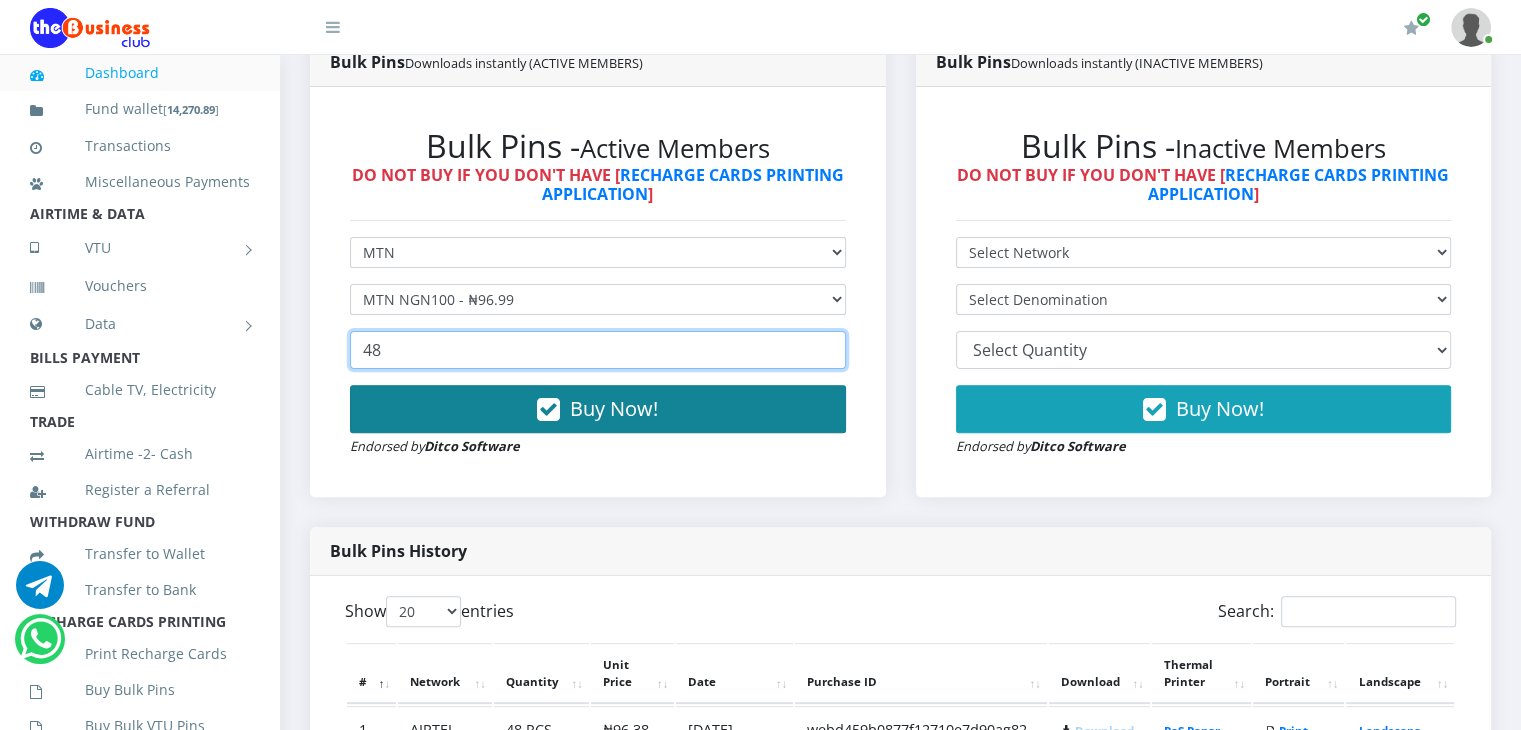 type on "48" 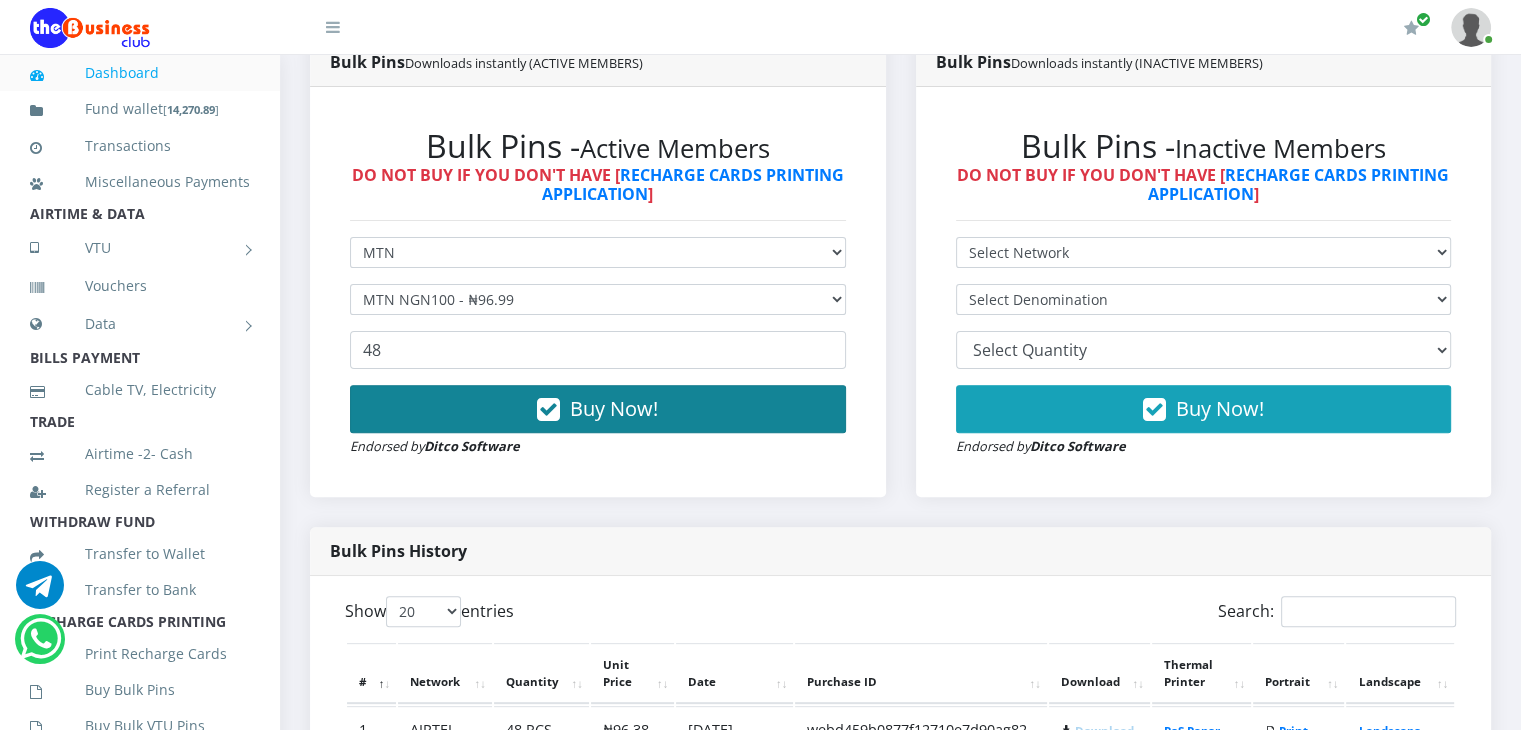 click on "Buy Now!" at bounding box center (598, 409) 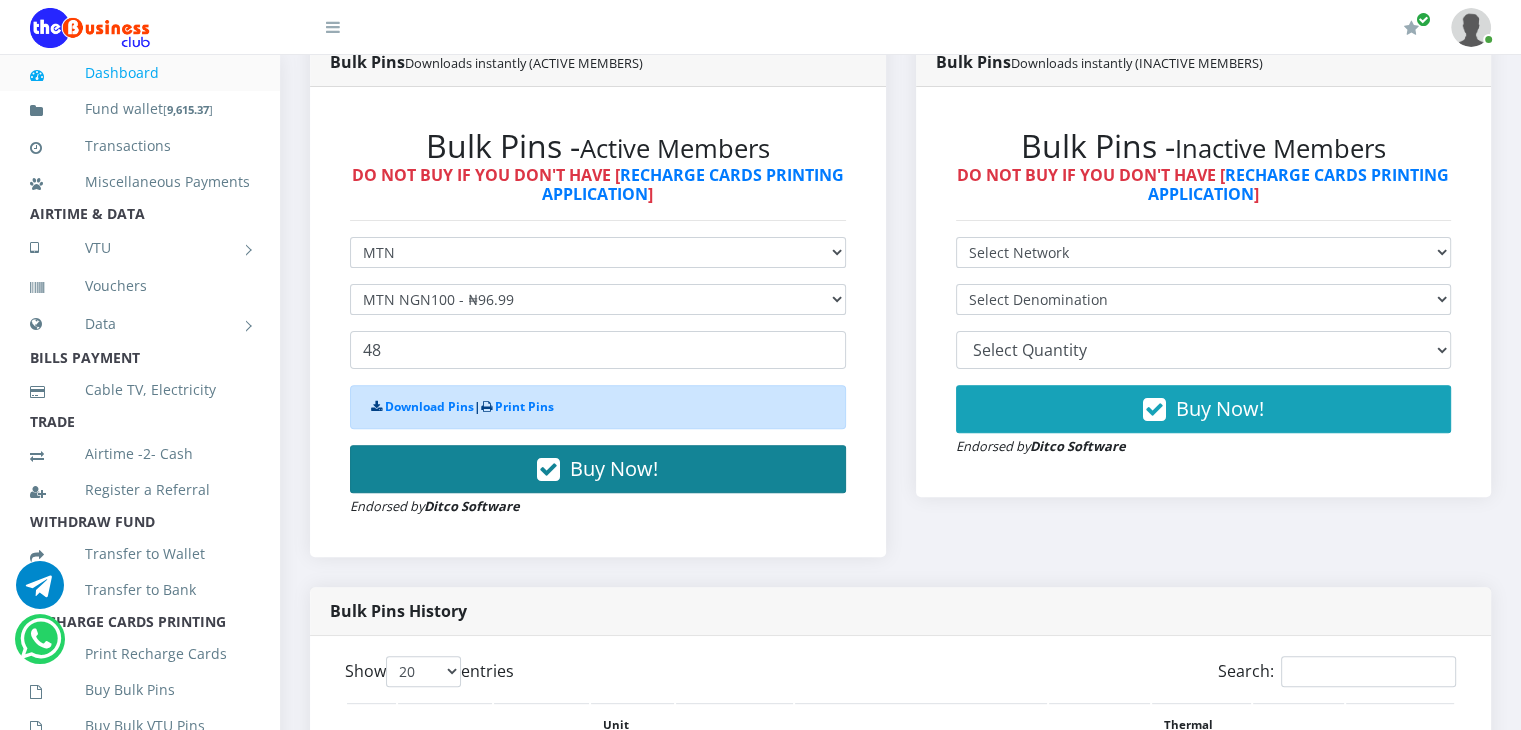 click on "Download Pins  |    Print Pins" at bounding box center [598, 407] 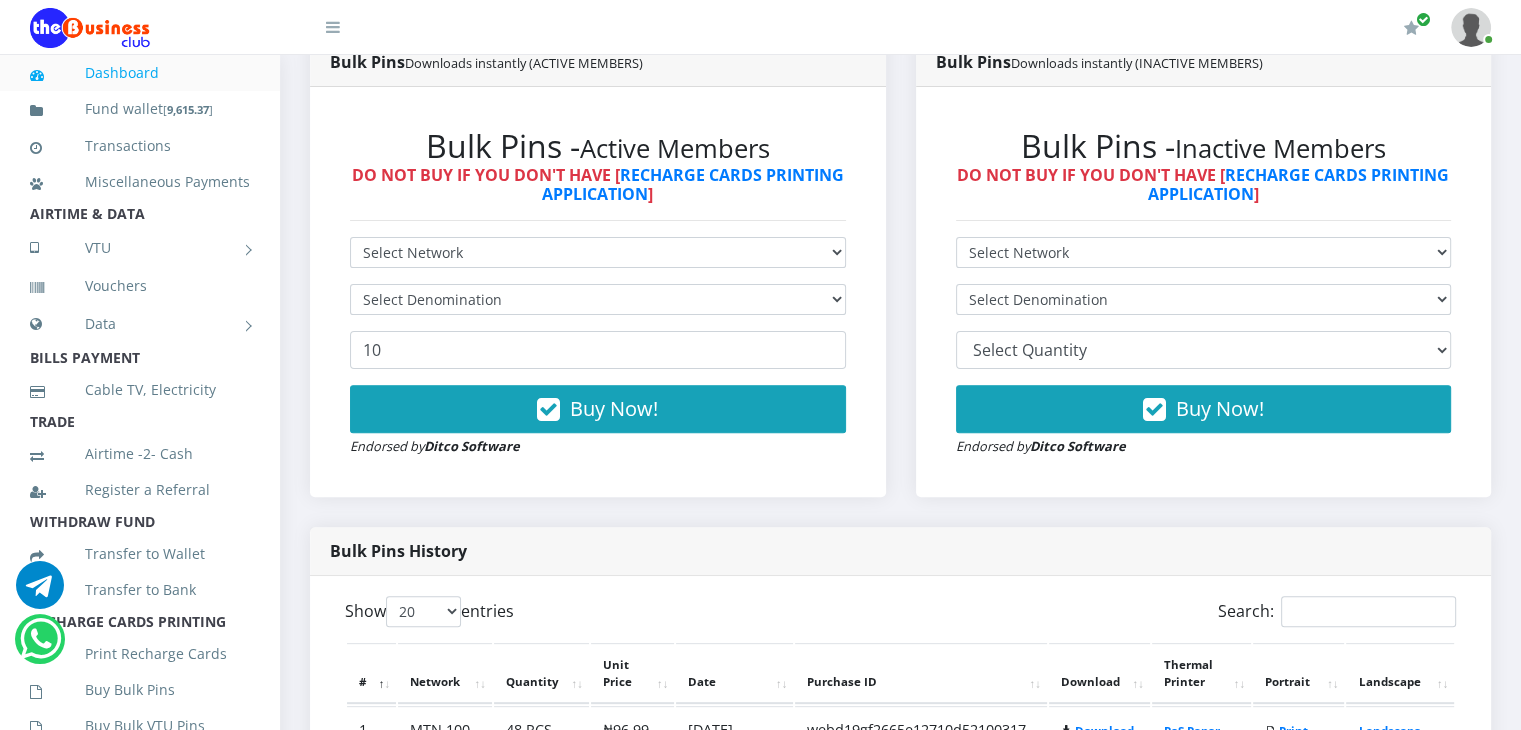 scroll, scrollTop: 0, scrollLeft: 0, axis: both 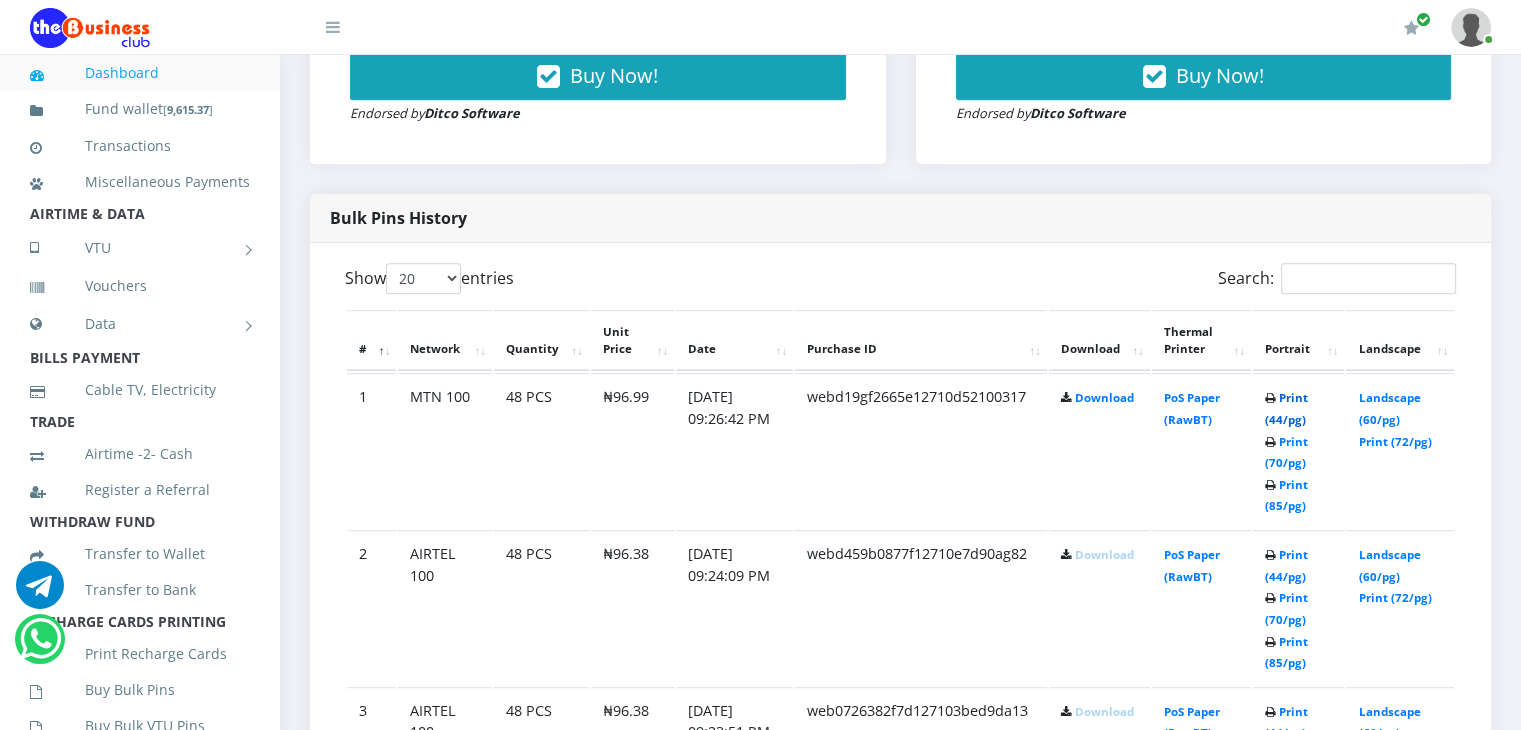 click on "Print (44/pg)" at bounding box center [1286, 408] 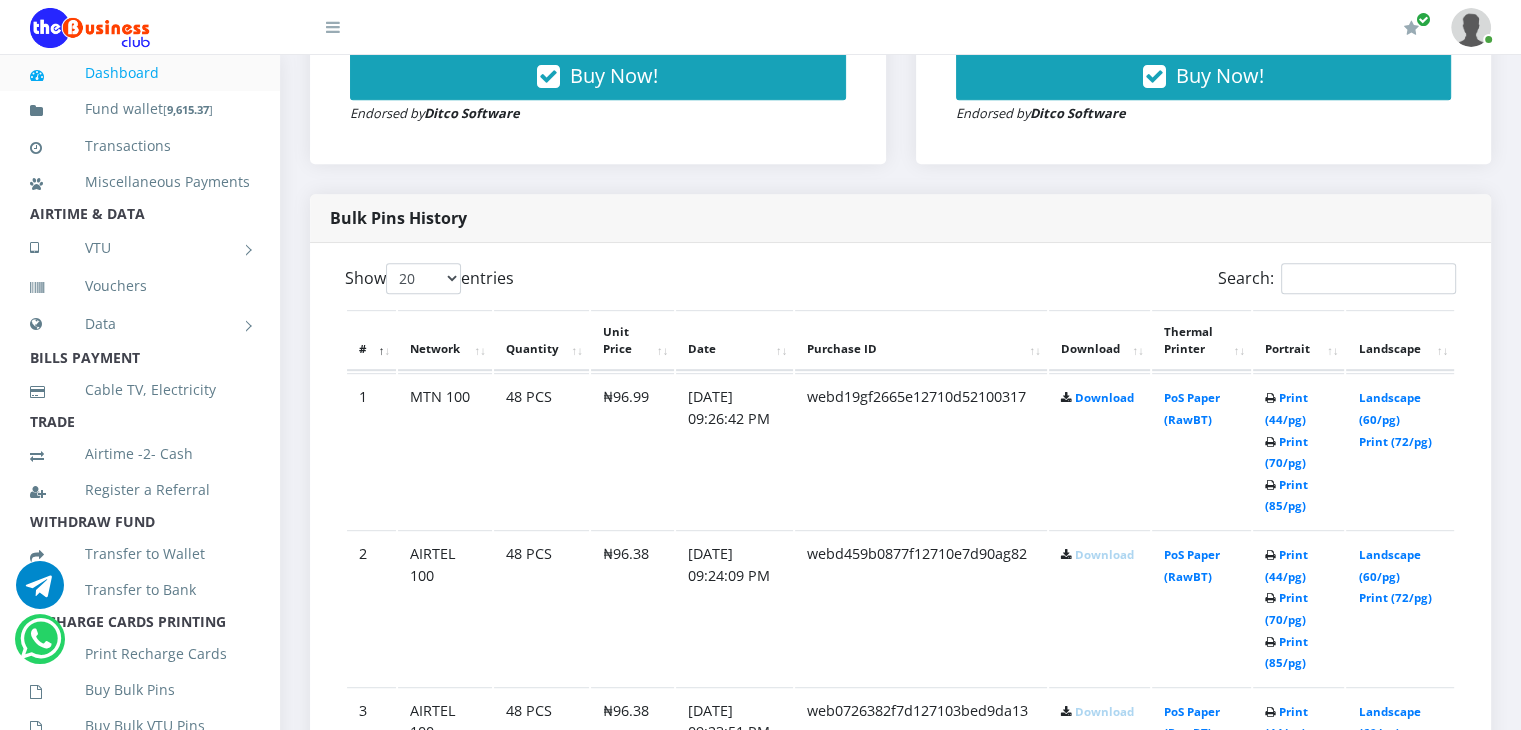 scroll, scrollTop: 0, scrollLeft: 0, axis: both 